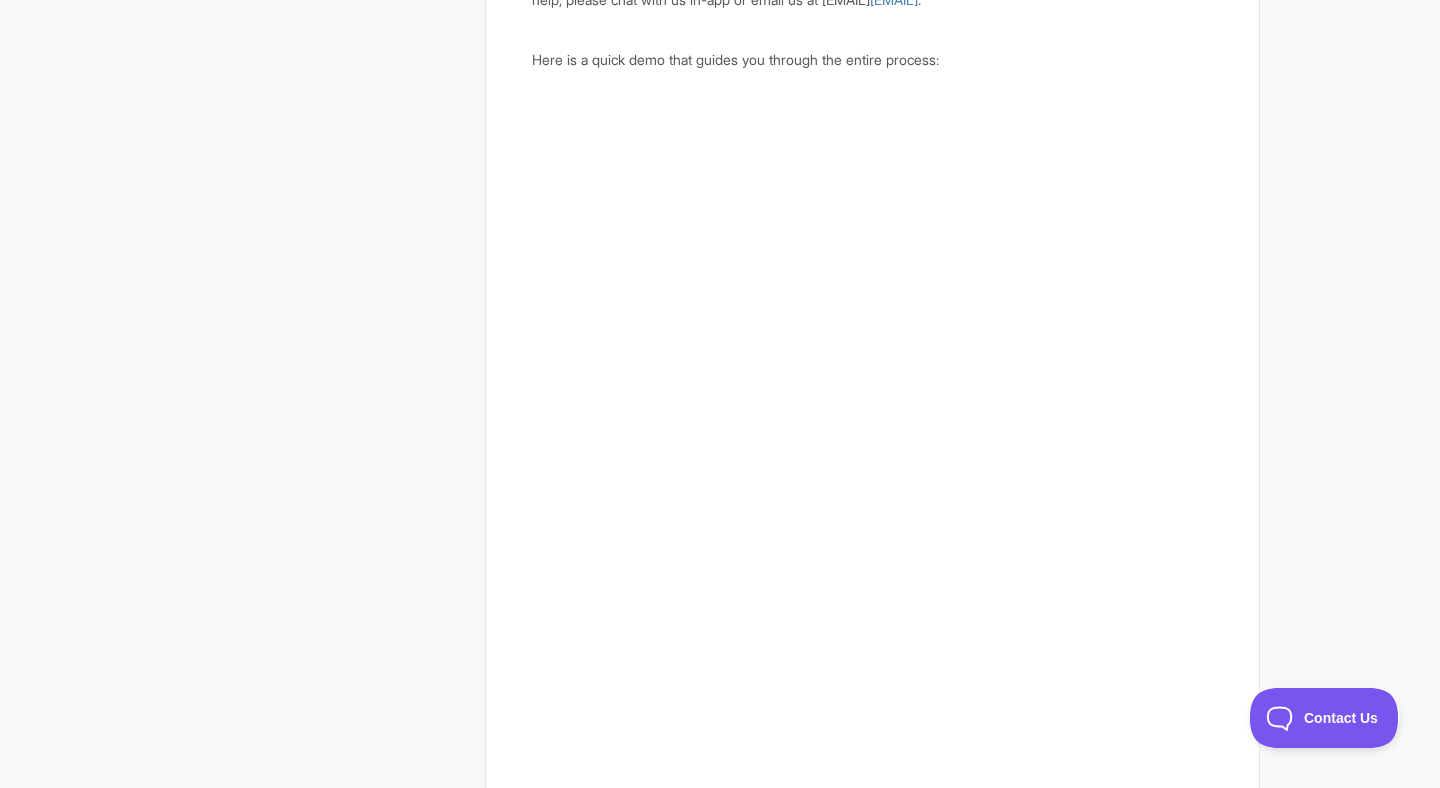 scroll, scrollTop: 0, scrollLeft: 0, axis: both 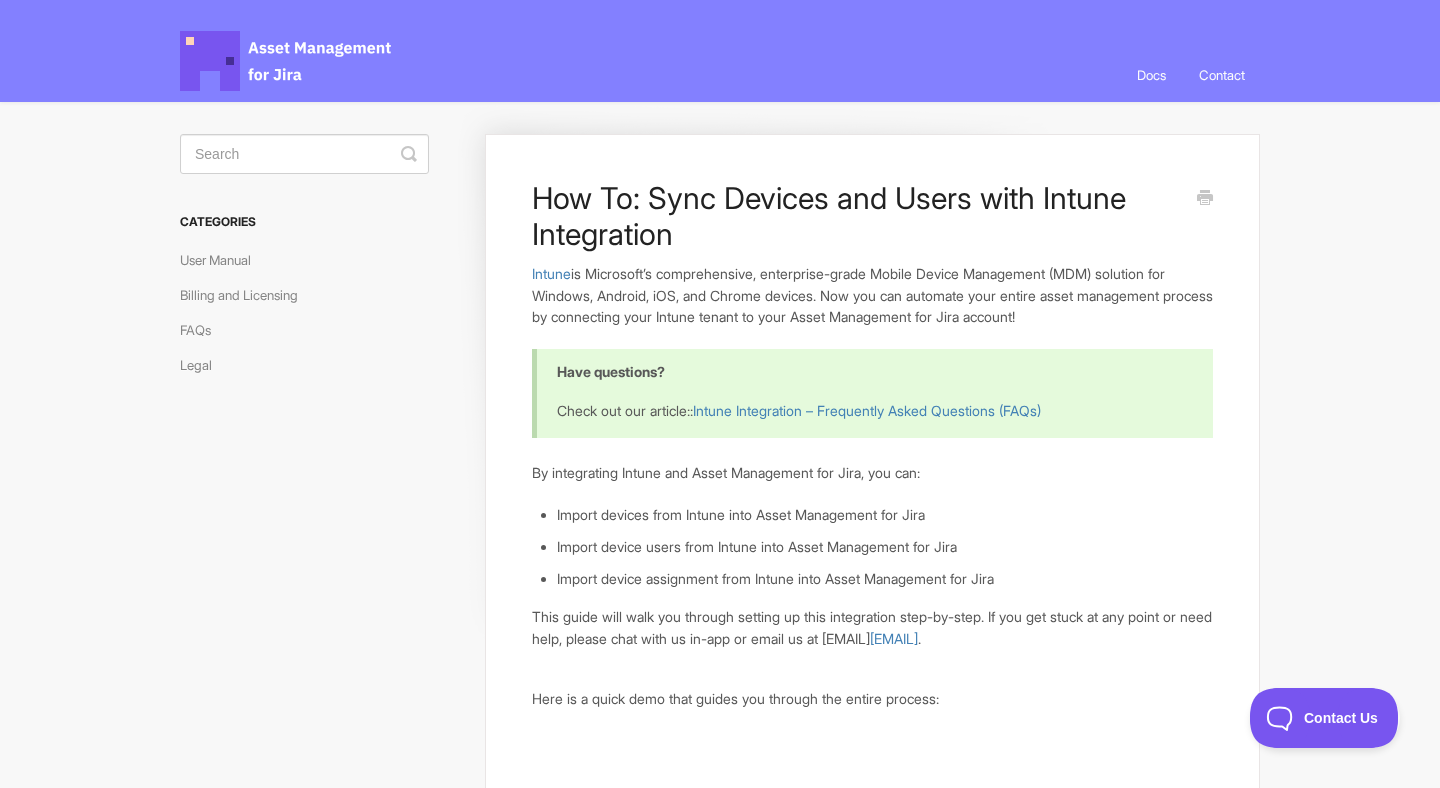 click on "Asset Management for Jira Docs" at bounding box center [287, 61] 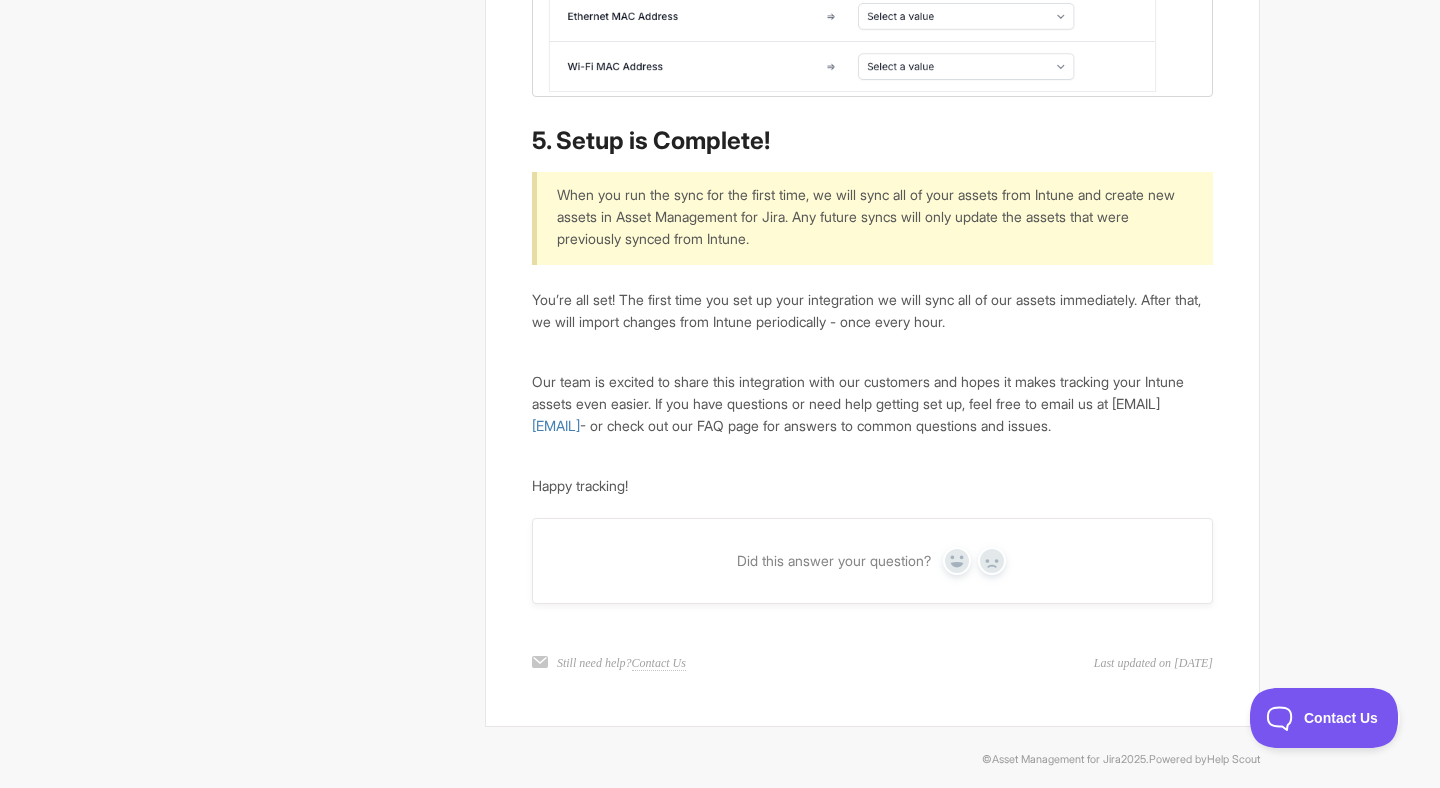 scroll, scrollTop: 4897, scrollLeft: 0, axis: vertical 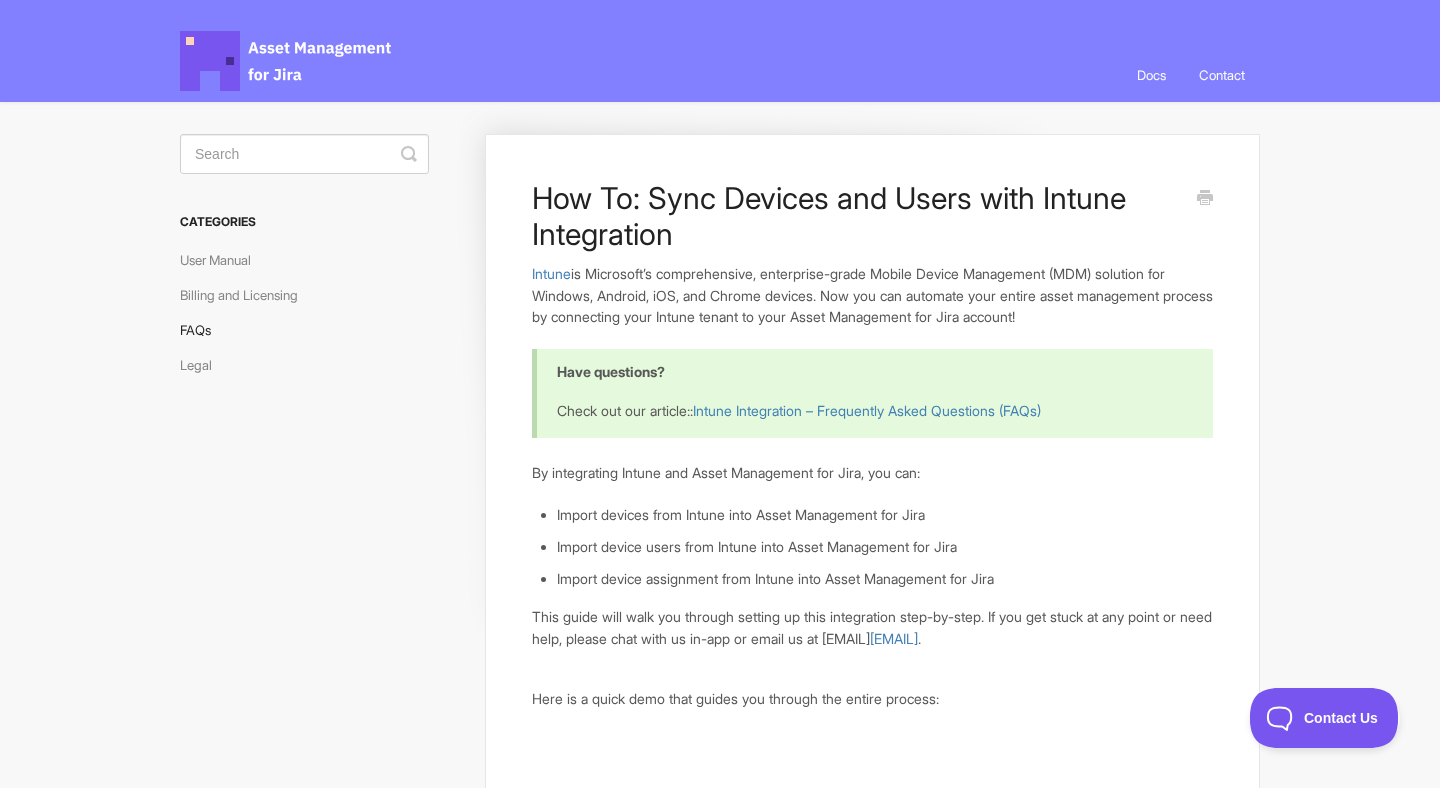 click on "FAQs" at bounding box center [203, 330] 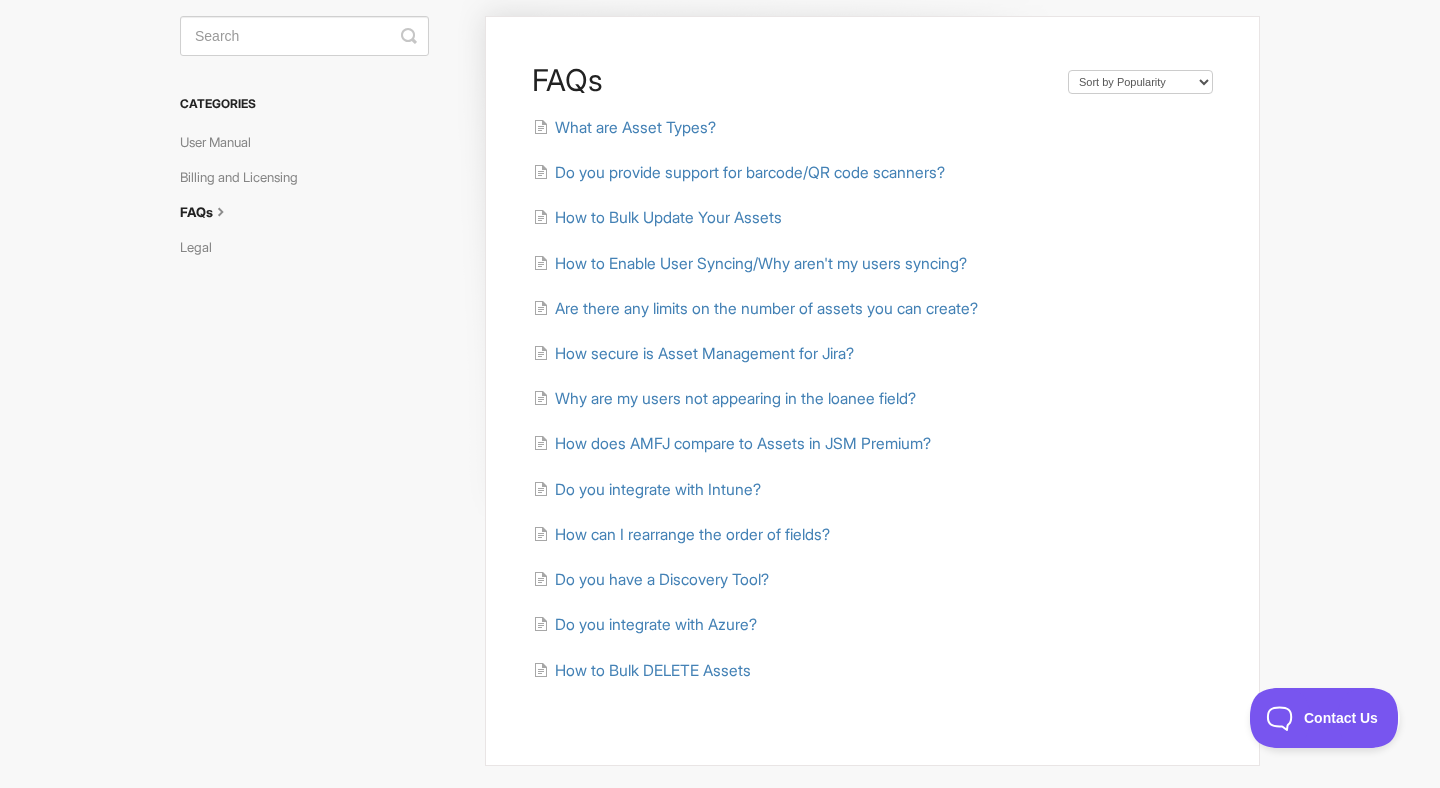 scroll, scrollTop: 121, scrollLeft: 0, axis: vertical 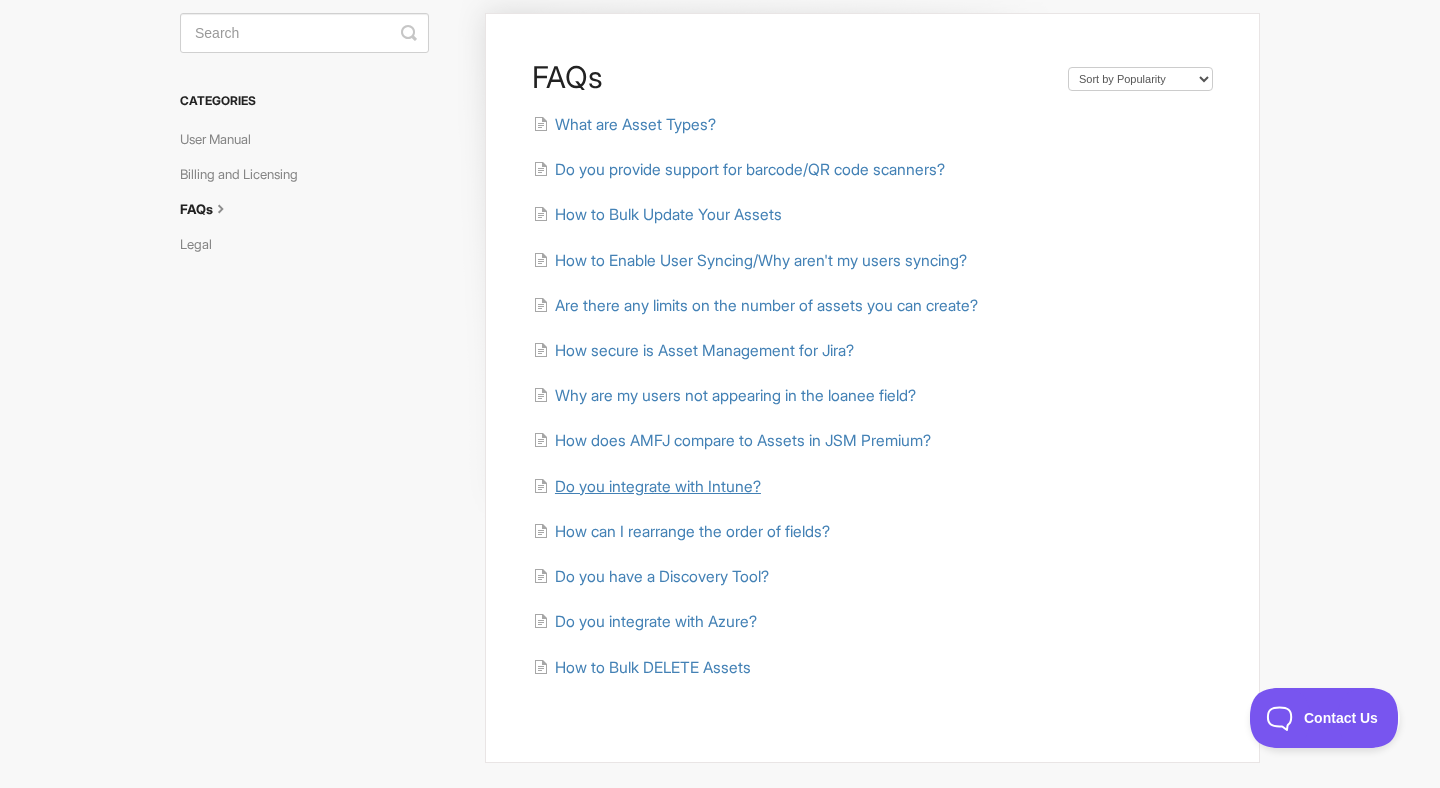 click on "Do you integrate with Intune?" at bounding box center [658, 486] 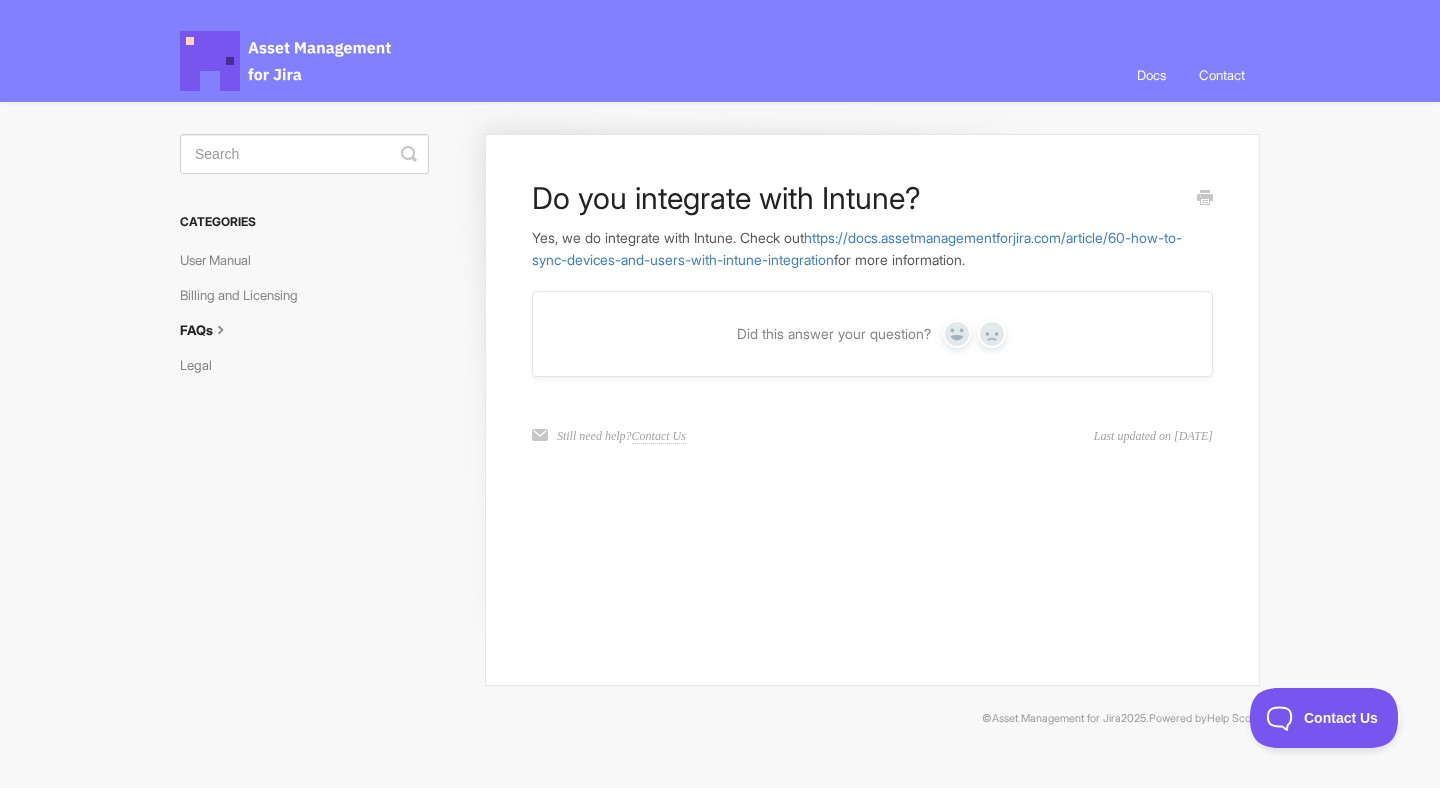 scroll, scrollTop: 0, scrollLeft: 0, axis: both 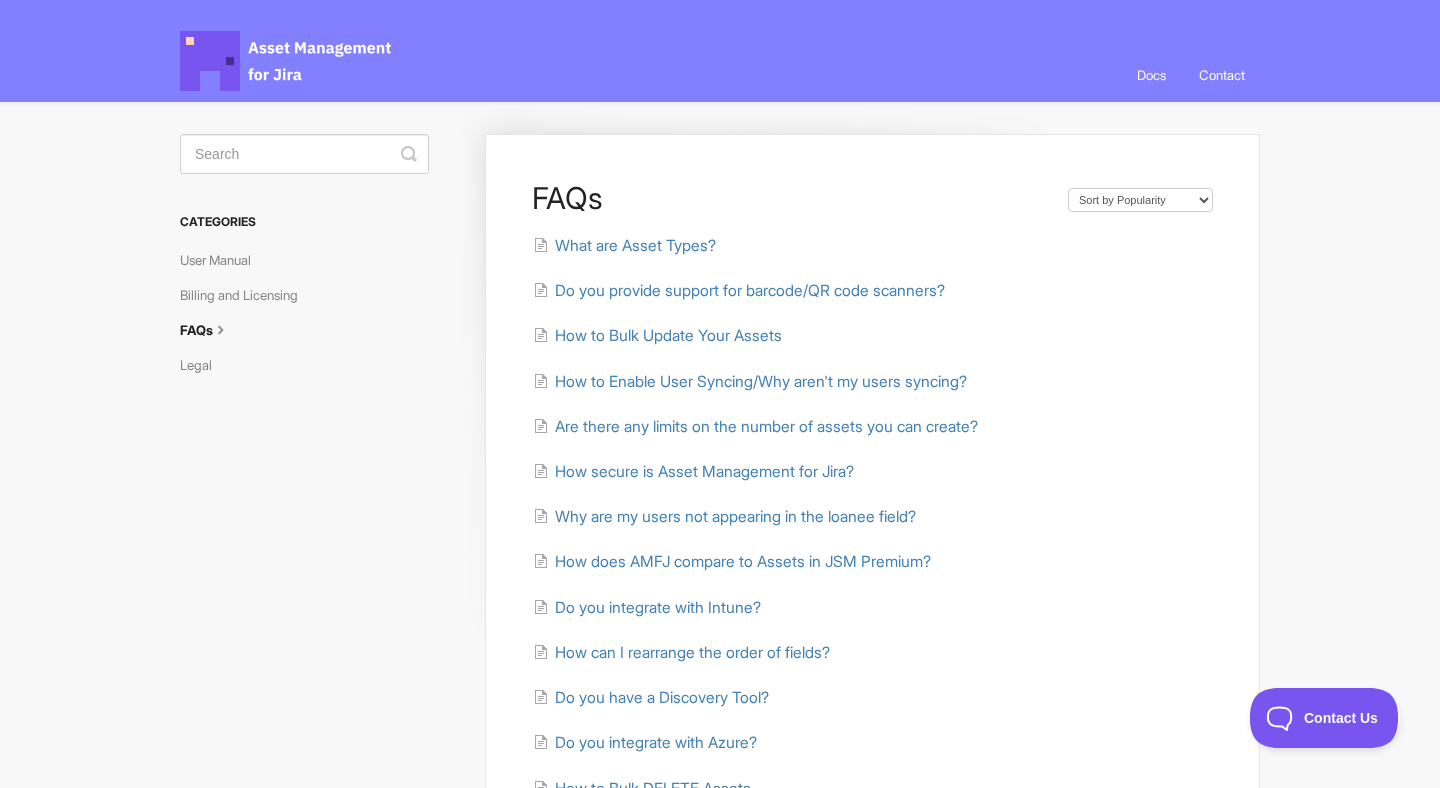 click on "FAQs
Sort by Default
Sort A-Z
Sort by Popularity
Sort by Last Updated
What are Asset Types?
Do you provide support for barcode/QR code scanners?
How to Bulk Update Your Assets
How to Enable User Syncing/Why aren't my users syncing?
Are there any limits on the number of assets you can create?
How secure is Asset Management for Jira?
Why are my users not appearing in the loanee field?" at bounding box center (720, 505) 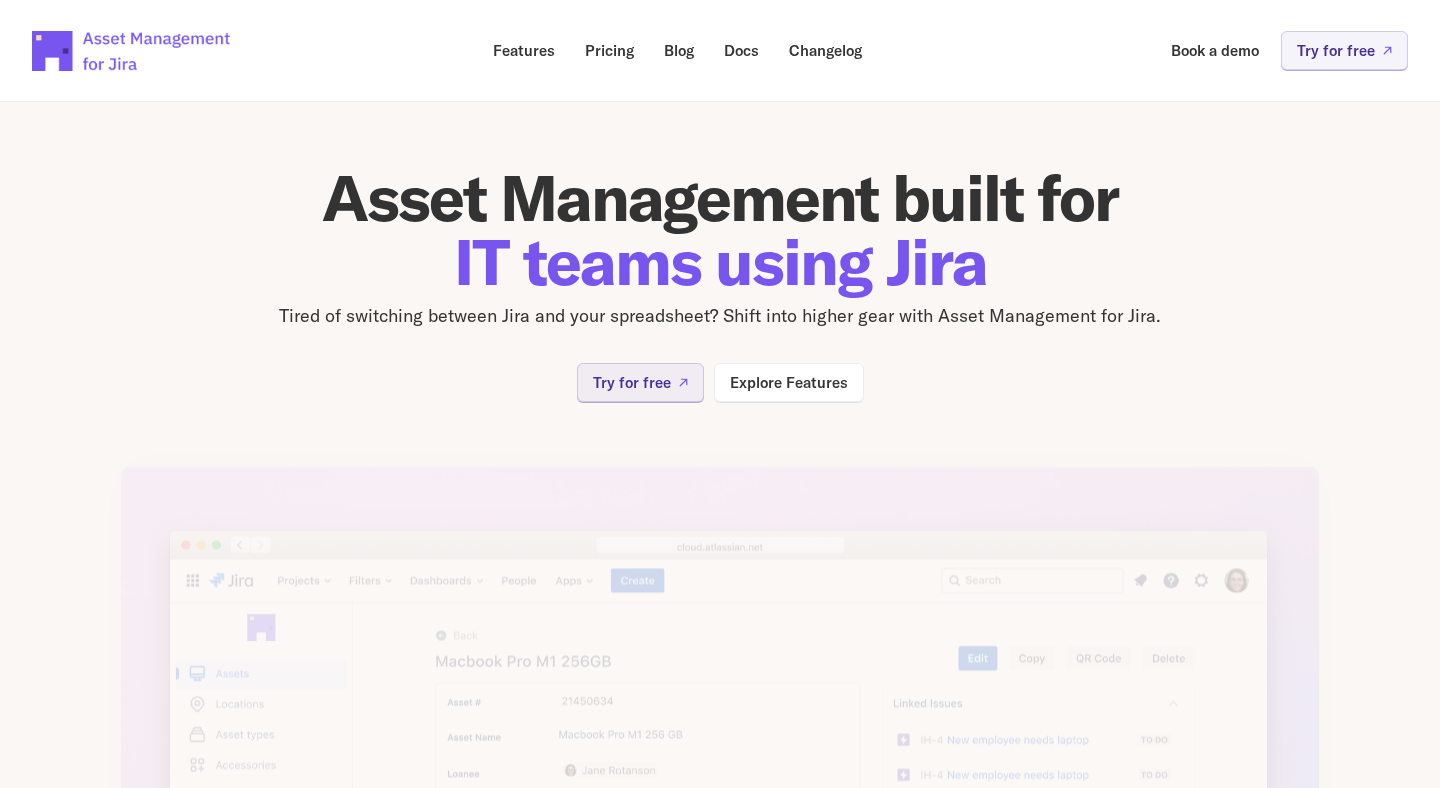 scroll, scrollTop: 0, scrollLeft: 0, axis: both 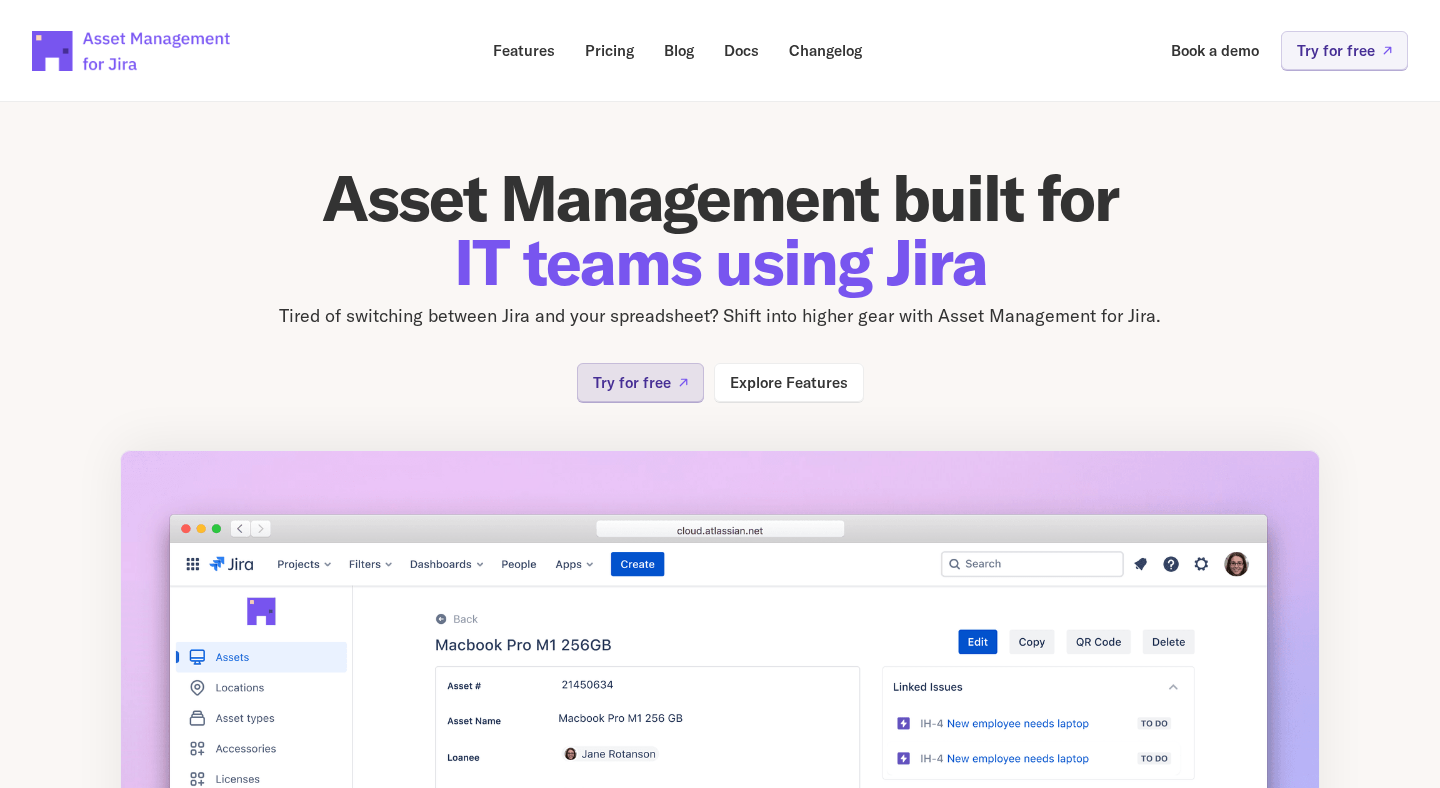 click on "Try for free" at bounding box center [640, 382] 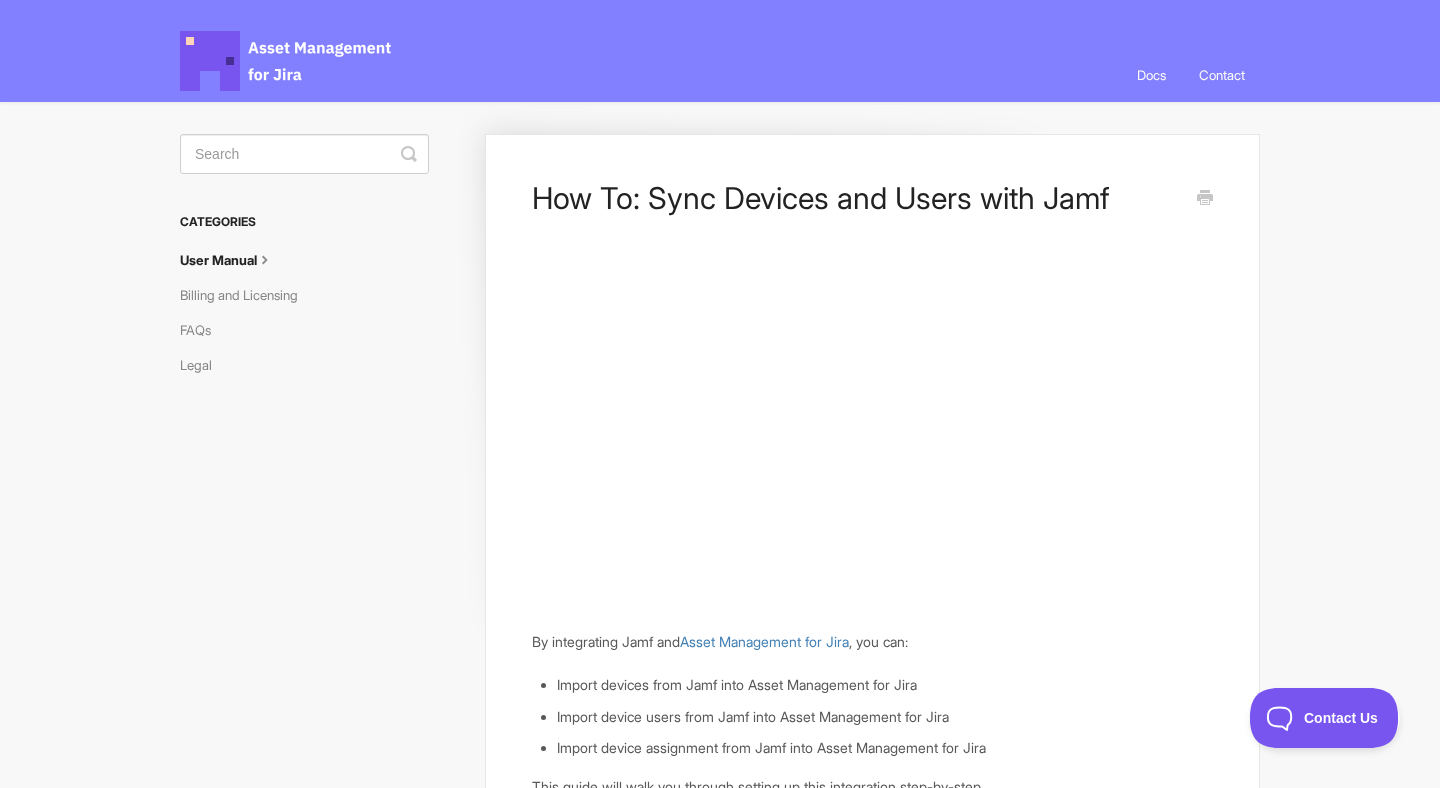 scroll, scrollTop: 0, scrollLeft: 0, axis: both 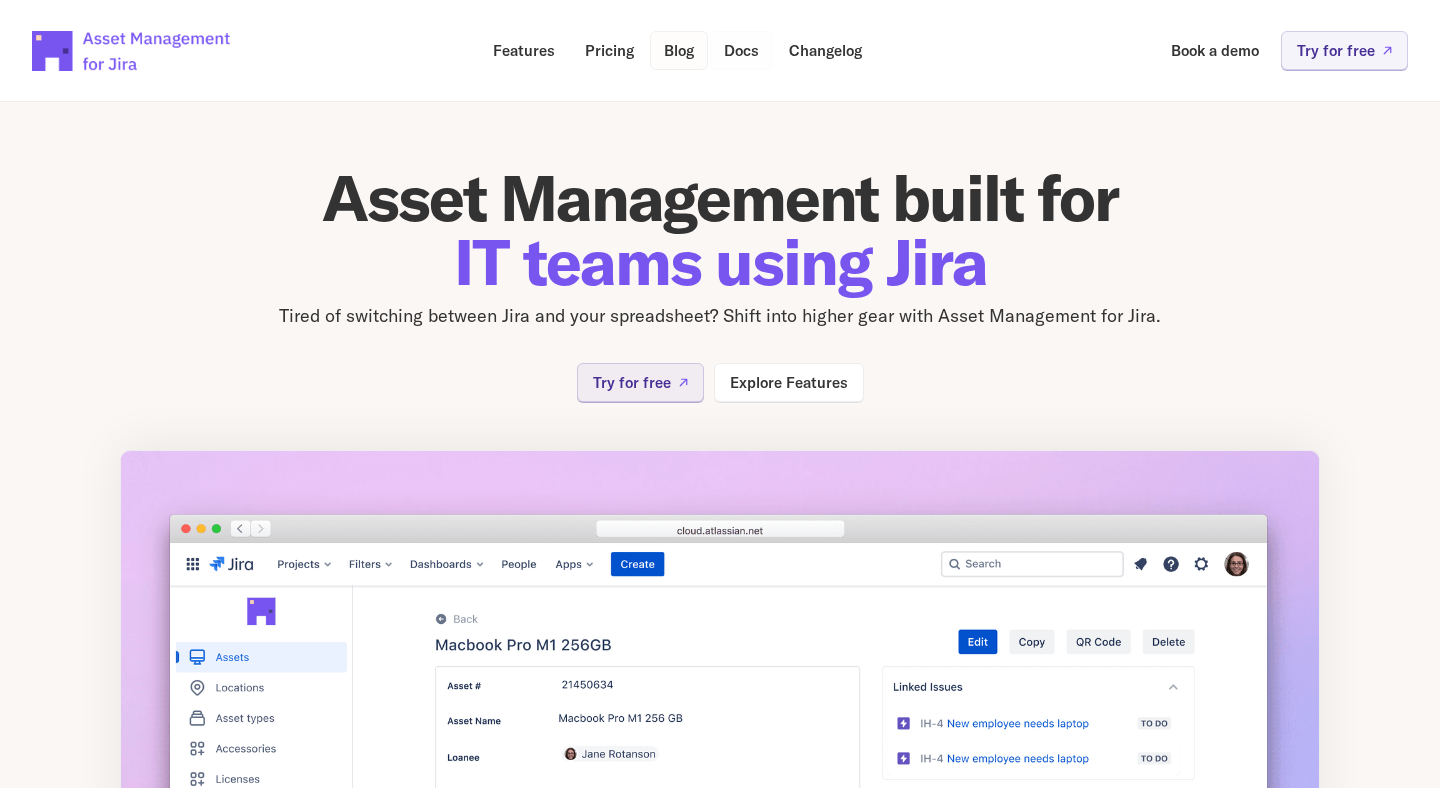 click on "Blog" at bounding box center [679, 50] 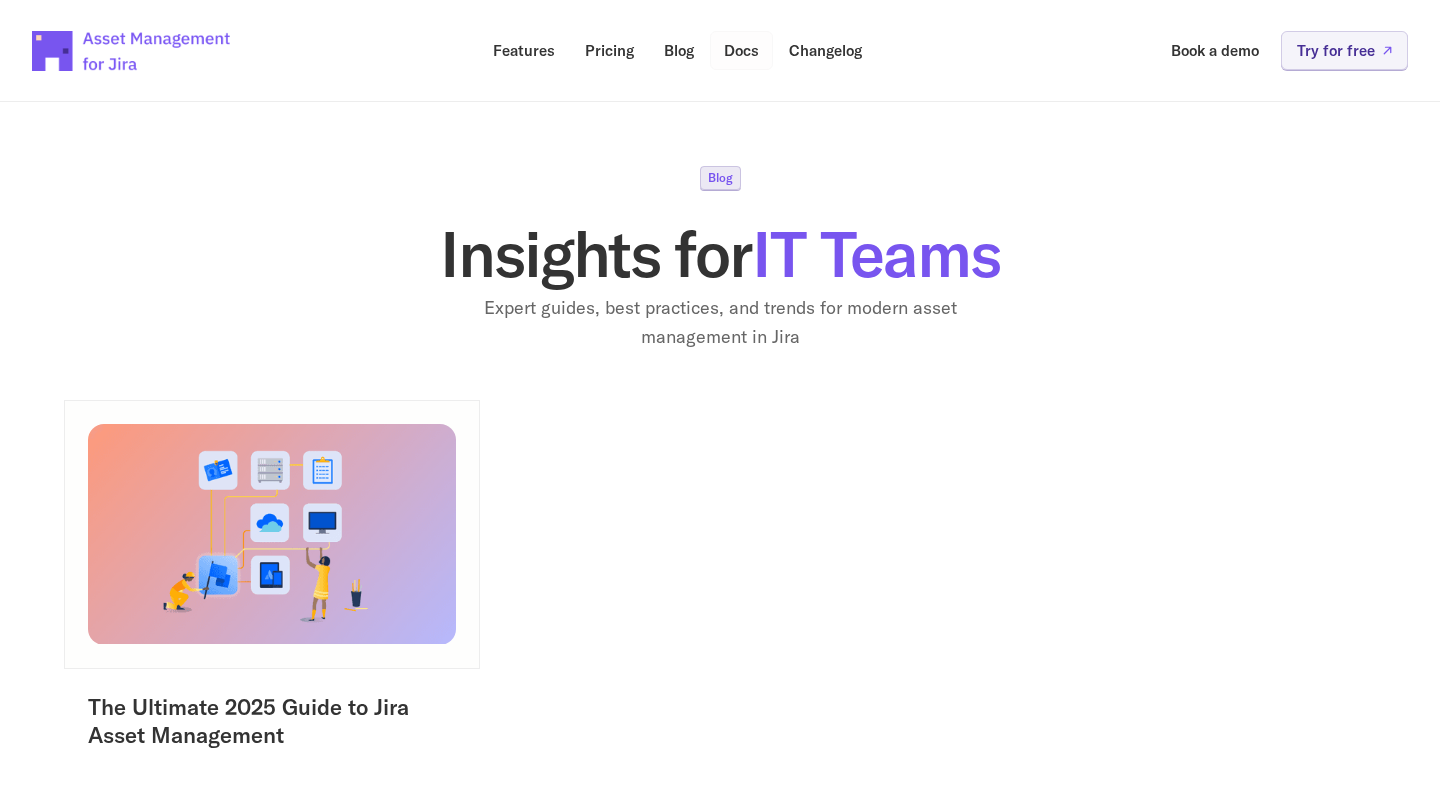 click on "Docs" at bounding box center [741, 50] 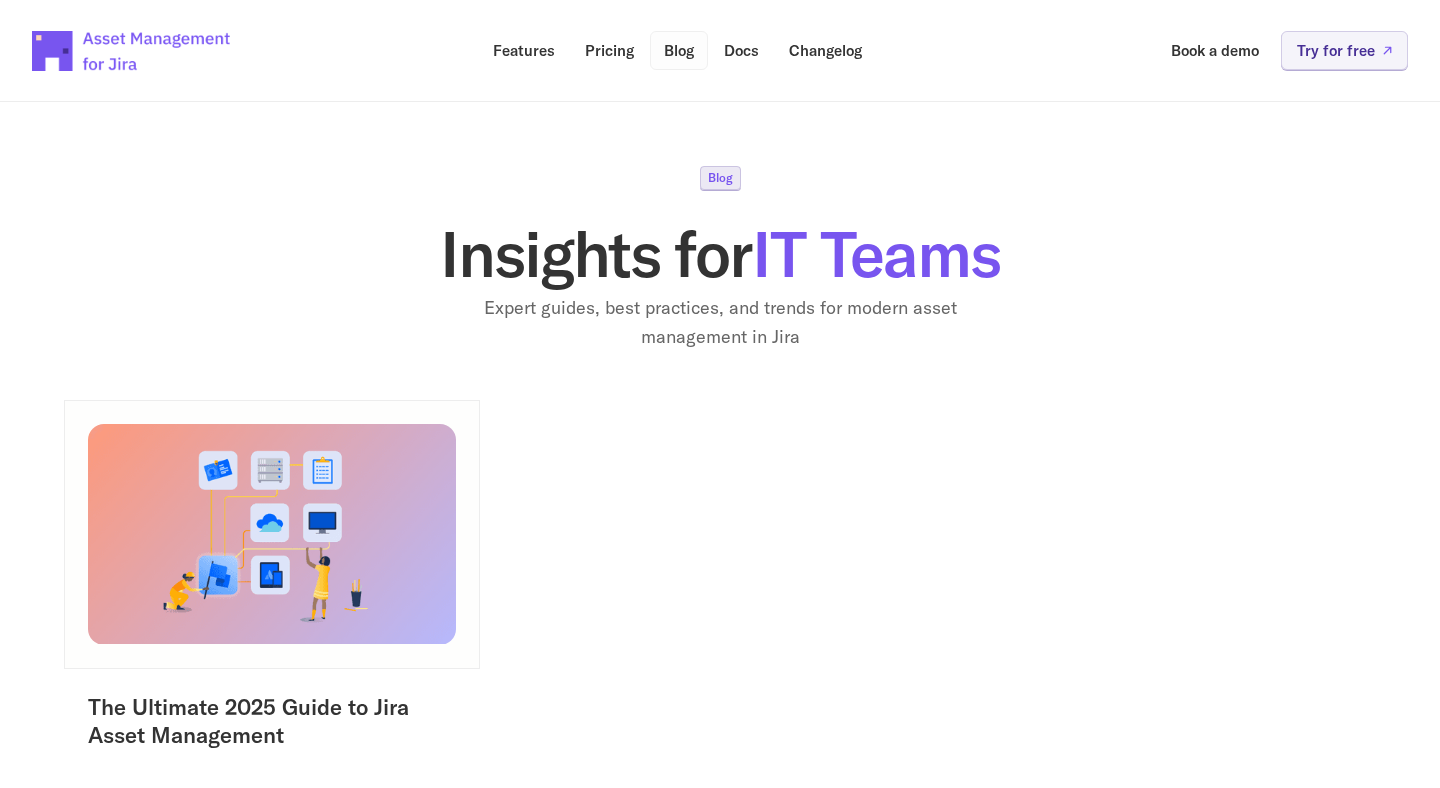 click on "Docs" at bounding box center (741, 50) 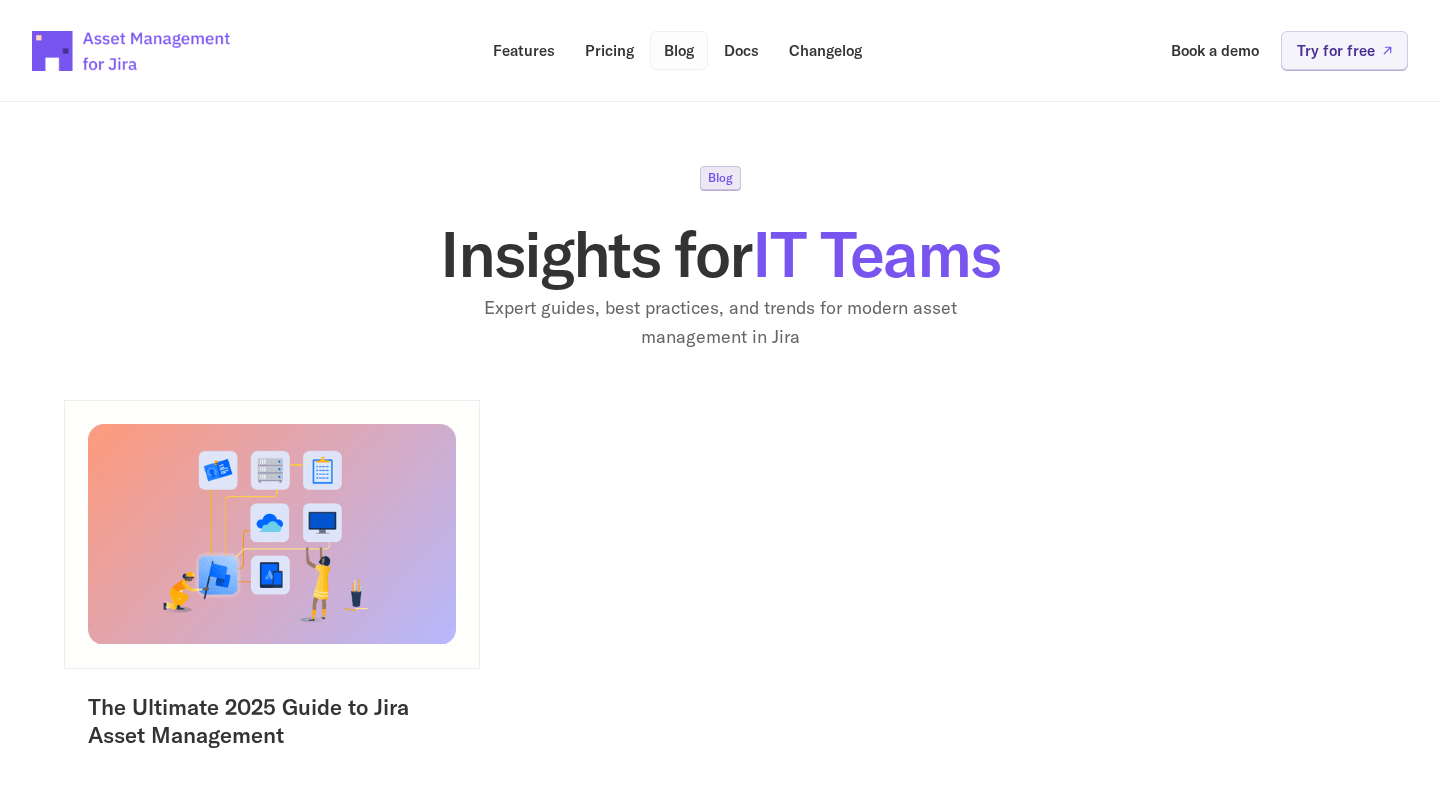 click on "Docs" at bounding box center [741, 50] 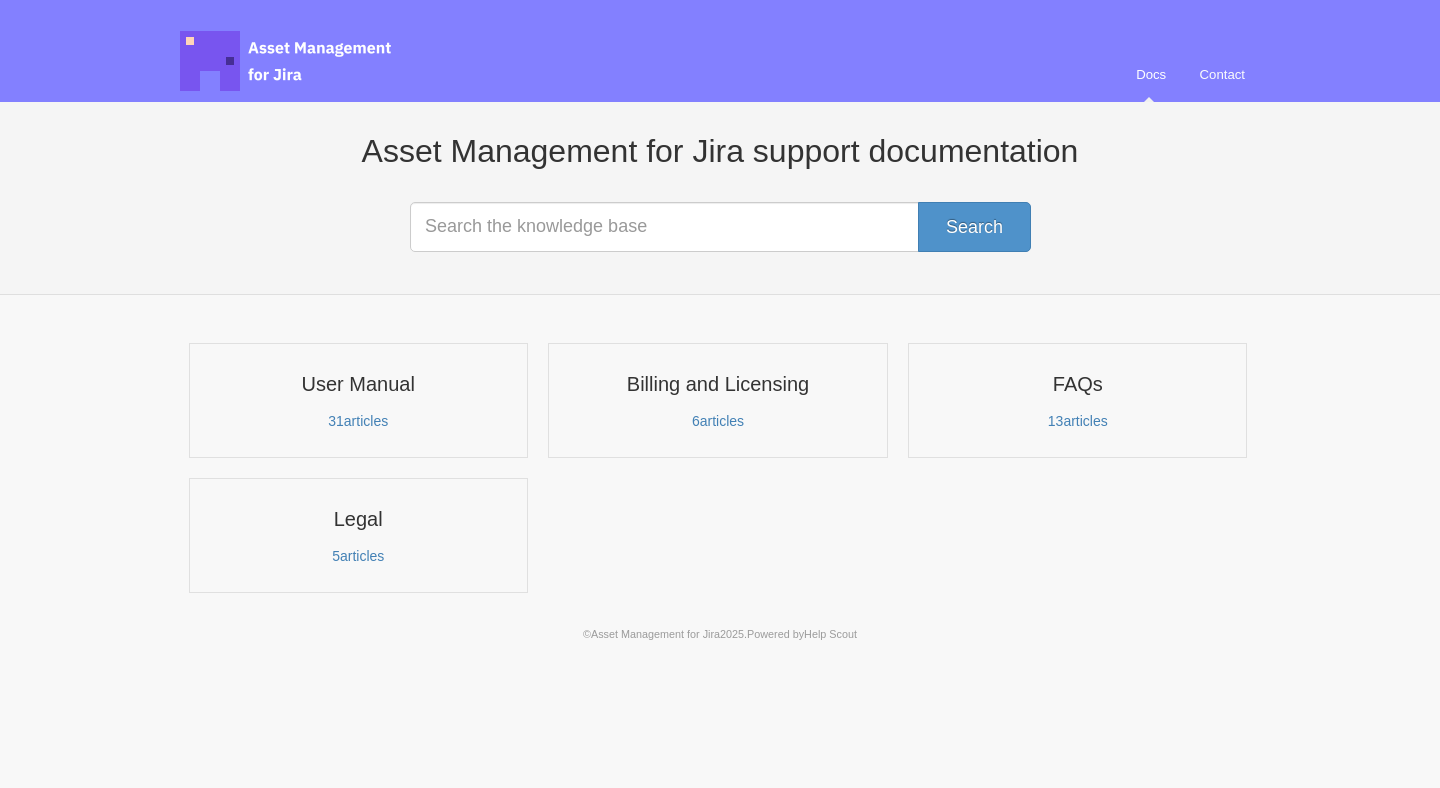 scroll, scrollTop: 0, scrollLeft: 0, axis: both 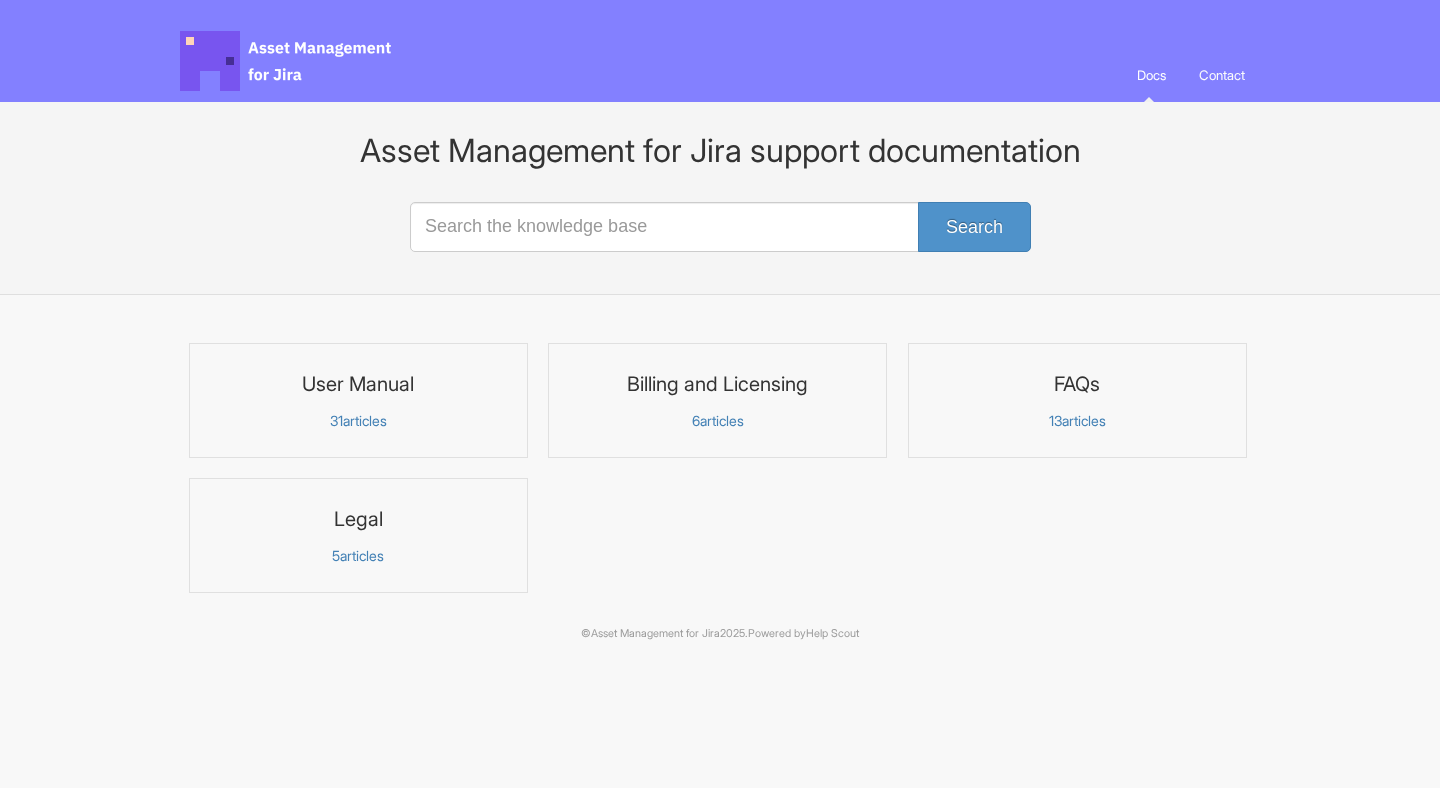 click on "31  articles" at bounding box center (358, 421) 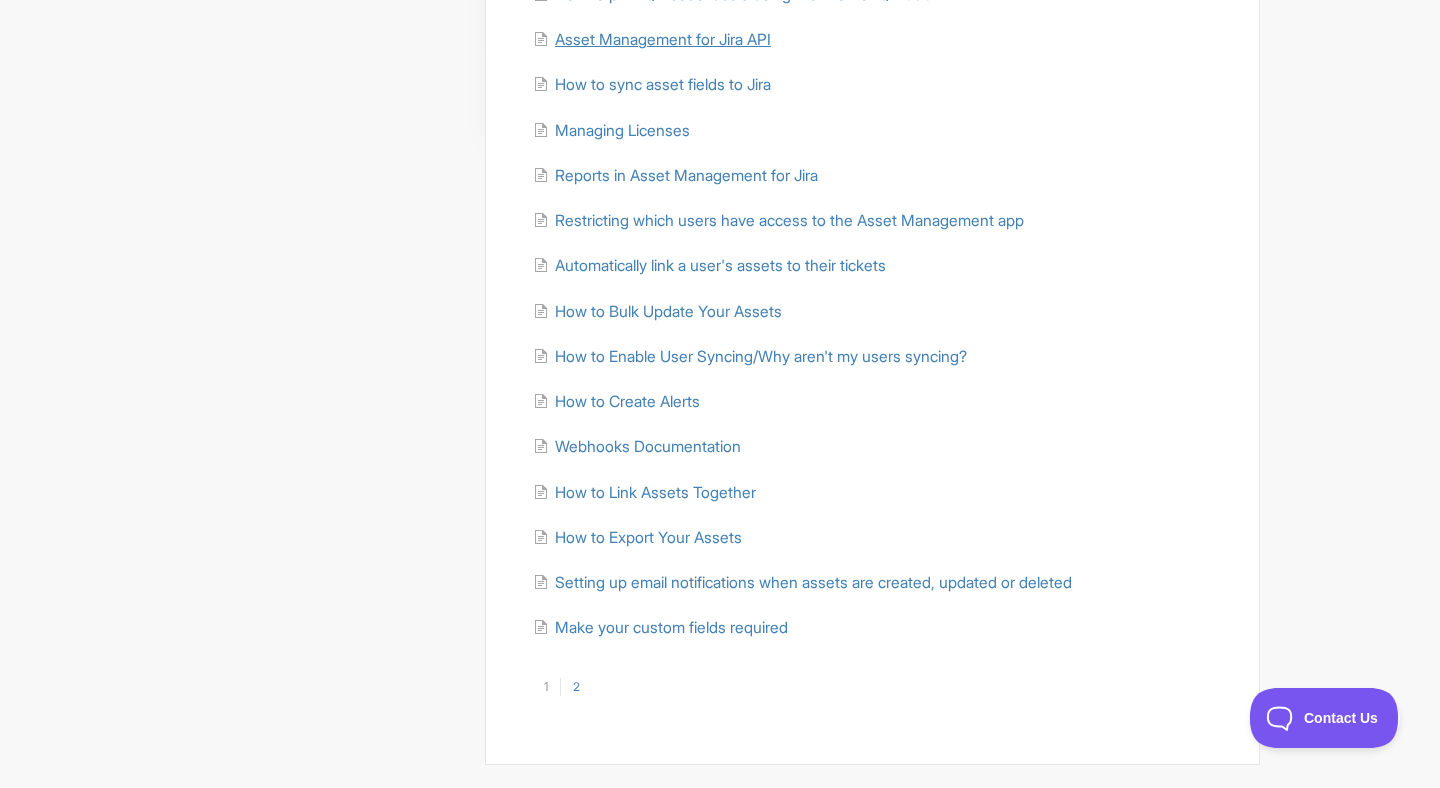 scroll, scrollTop: 528, scrollLeft: 0, axis: vertical 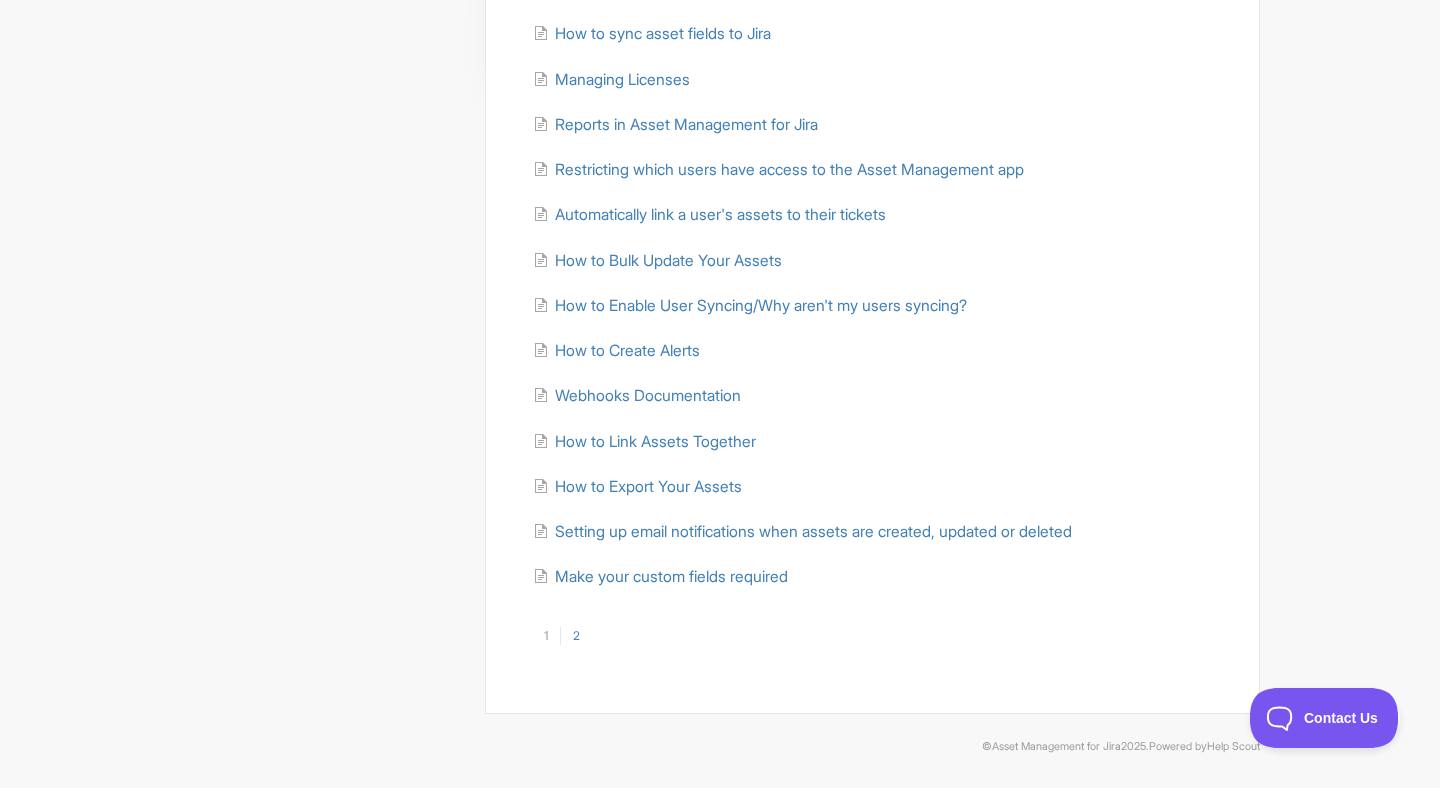 click on "User Manual
Sort by Default
Sort A-Z
Sort by Popularity
Sort by Last Updated
Getting started with Asset Management for Jira
How to Import Your Assets
How to use QR codes
What are Asset Types?
How To: Sync Devices and Users with Kandji
How to print QR code labels using the Brother QL-800
Asset Management for Jira API
How to sync asset fields to Jira
Managing Licenses" at bounding box center [872, 160] 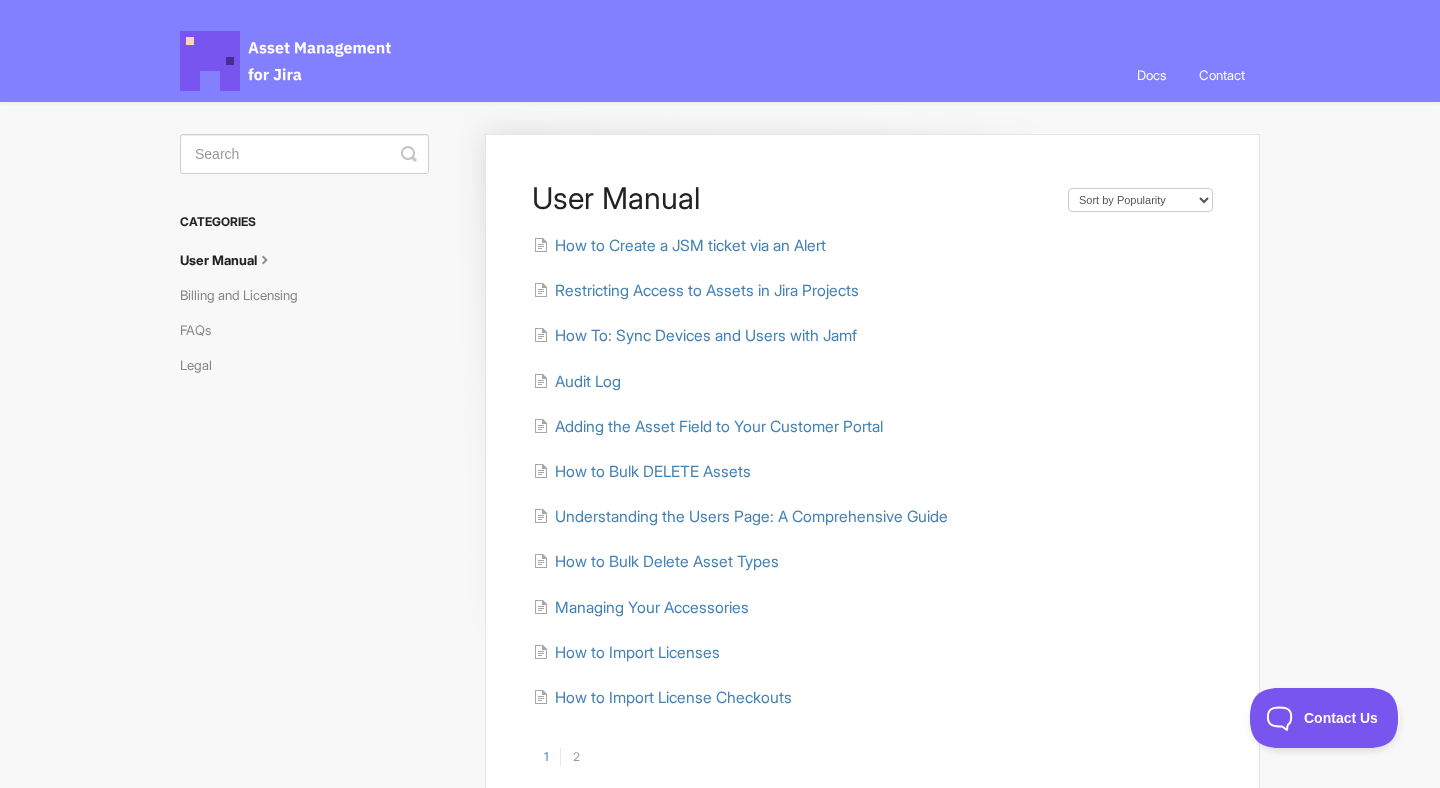scroll, scrollTop: 121, scrollLeft: 0, axis: vertical 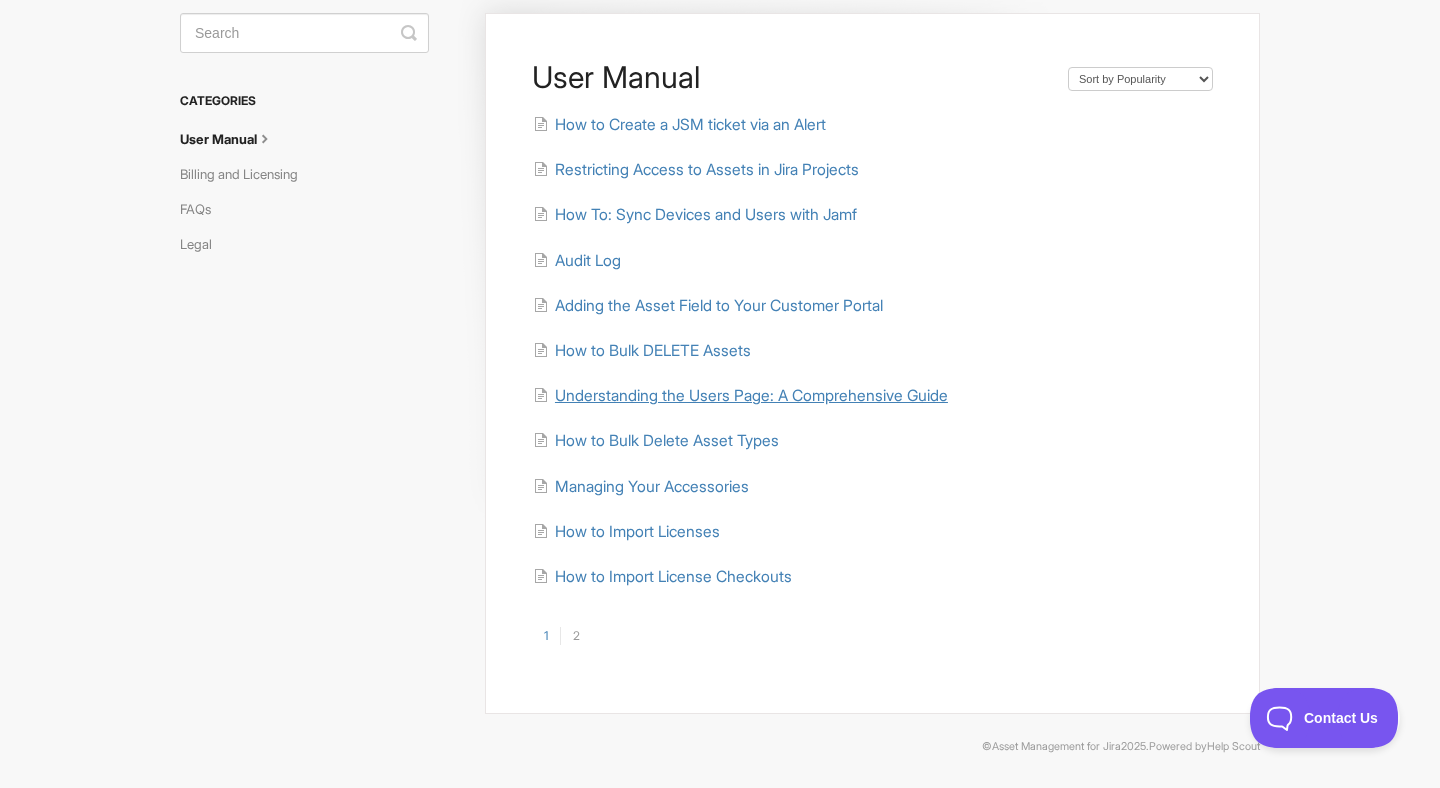 click on "Understanding the Users Page: A Comprehensive Guide" at bounding box center [751, 395] 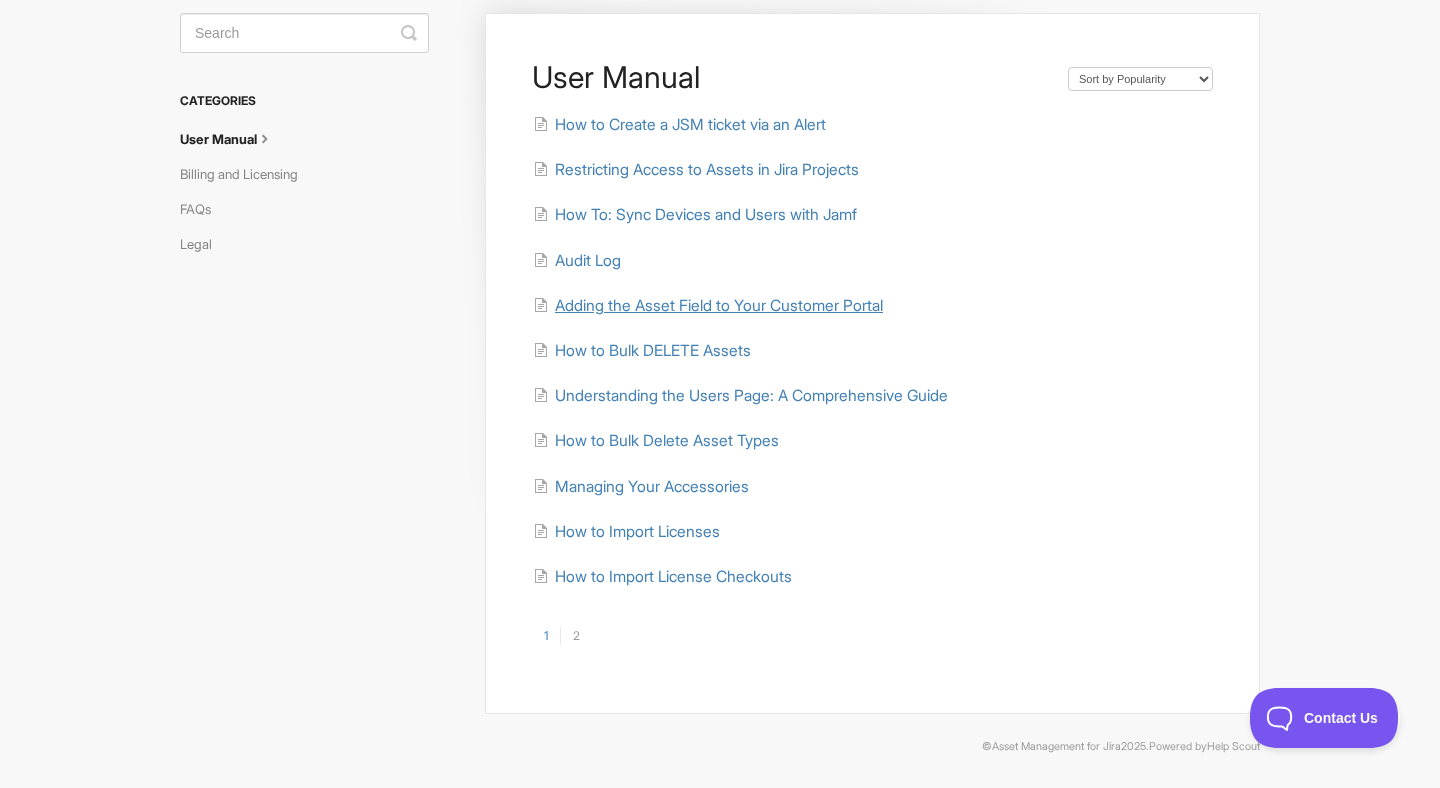 click on "Adding the Asset Field to Your Customer Portal" at bounding box center [719, 305] 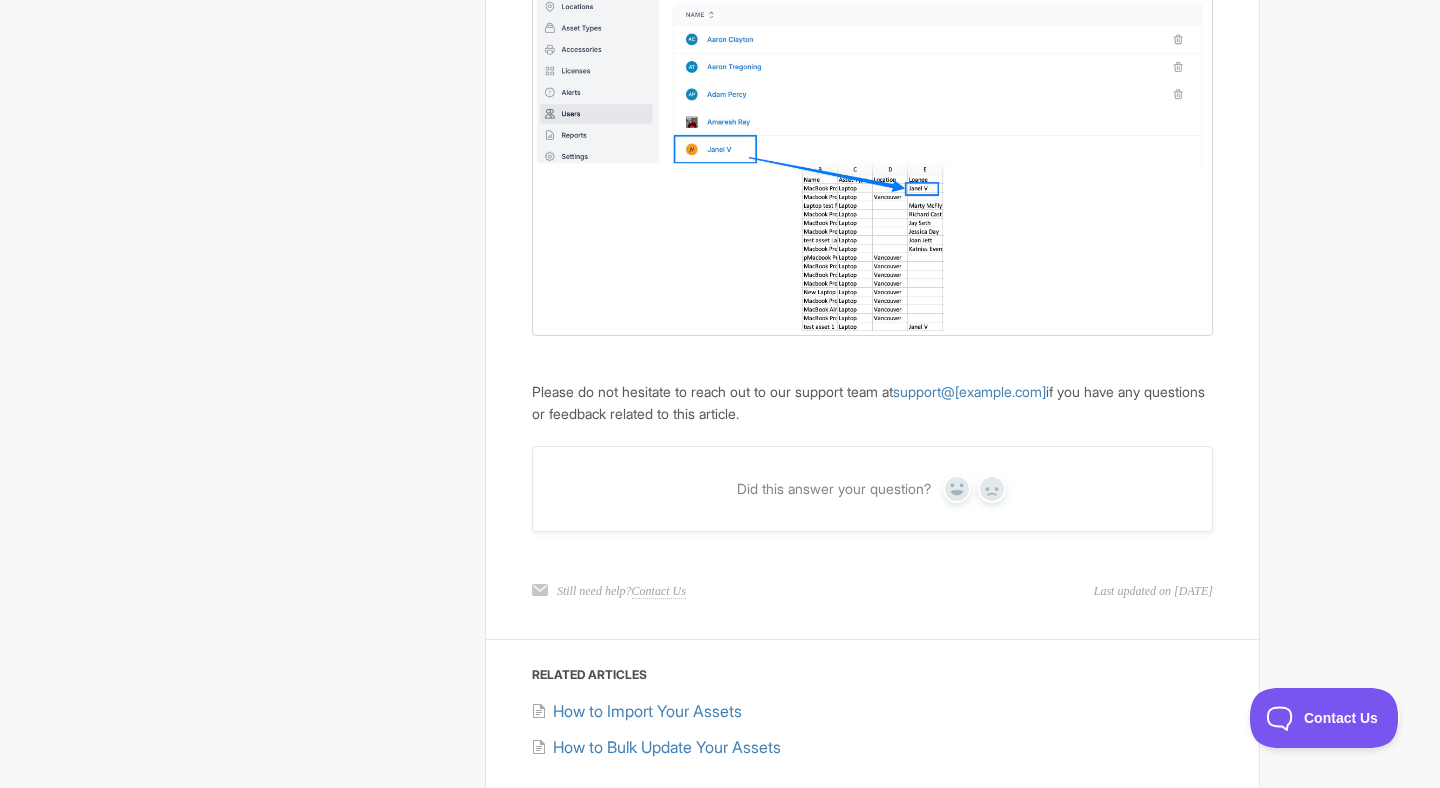 scroll, scrollTop: 1585, scrollLeft: 0, axis: vertical 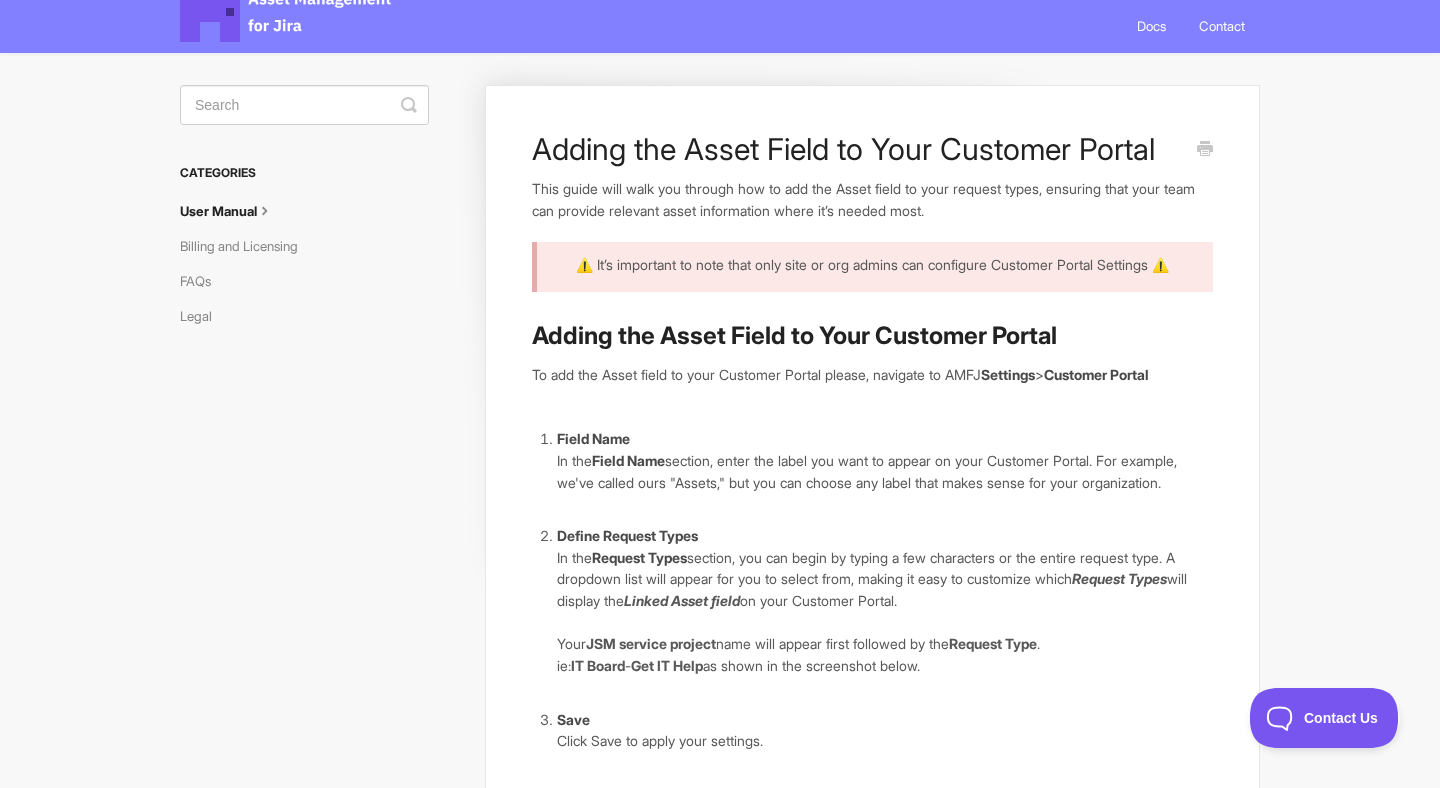 click on "Define Request Types" at bounding box center [885, 536] 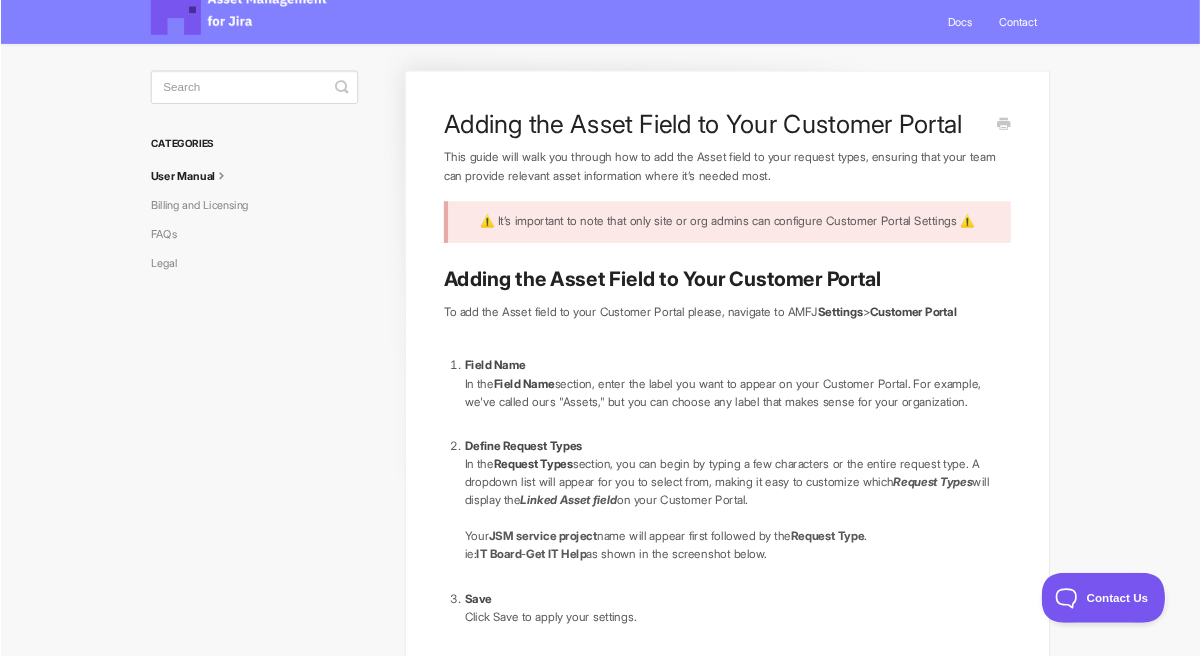 scroll, scrollTop: 50, scrollLeft: 0, axis: vertical 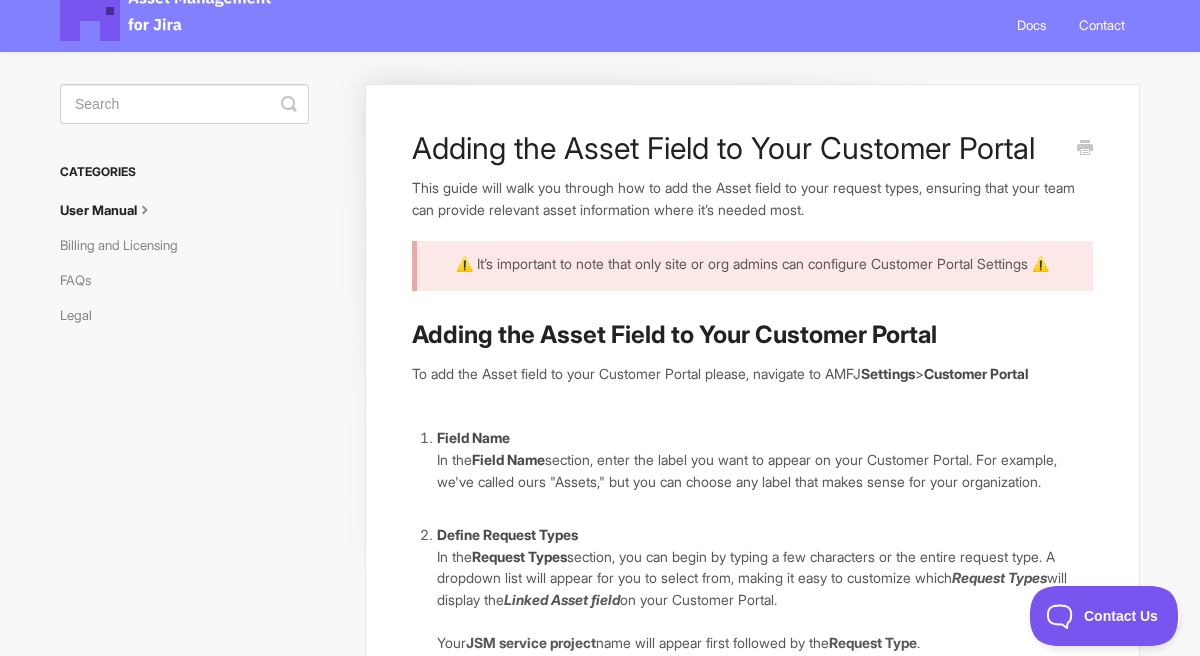 click on "In the  Field Name  section, enter the label you want to appear on your Customer Portal. For example, we've called ours "Assets," but you can choose any label that makes sense for your organization." at bounding box center [765, 470] 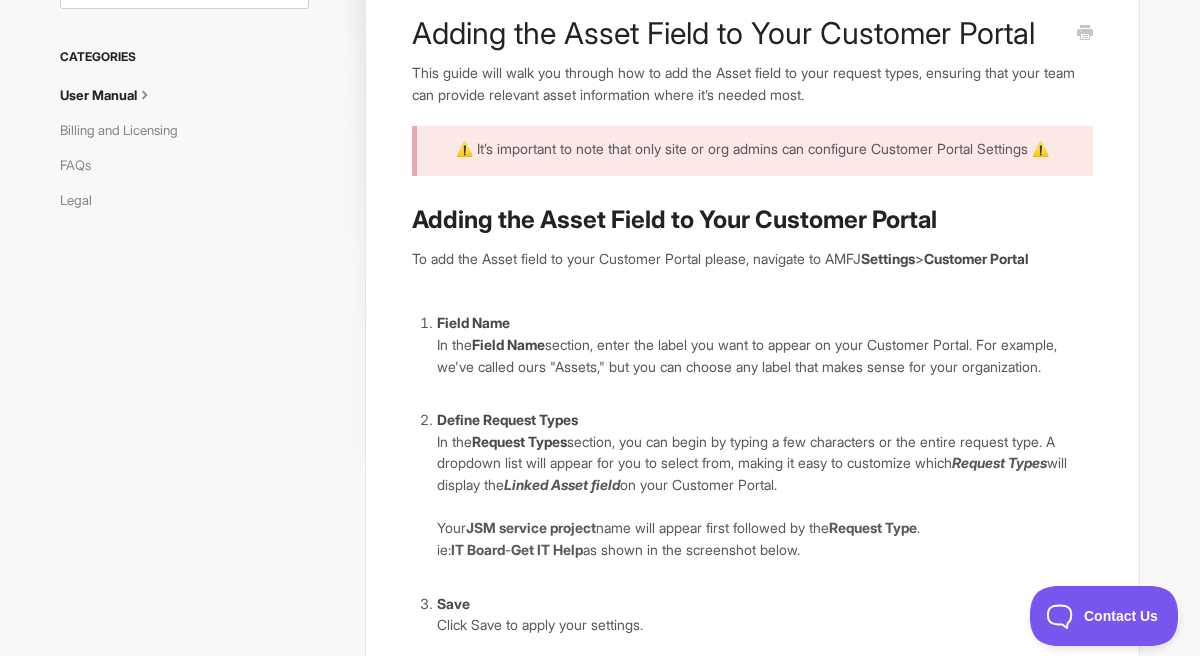 scroll, scrollTop: 164, scrollLeft: 0, axis: vertical 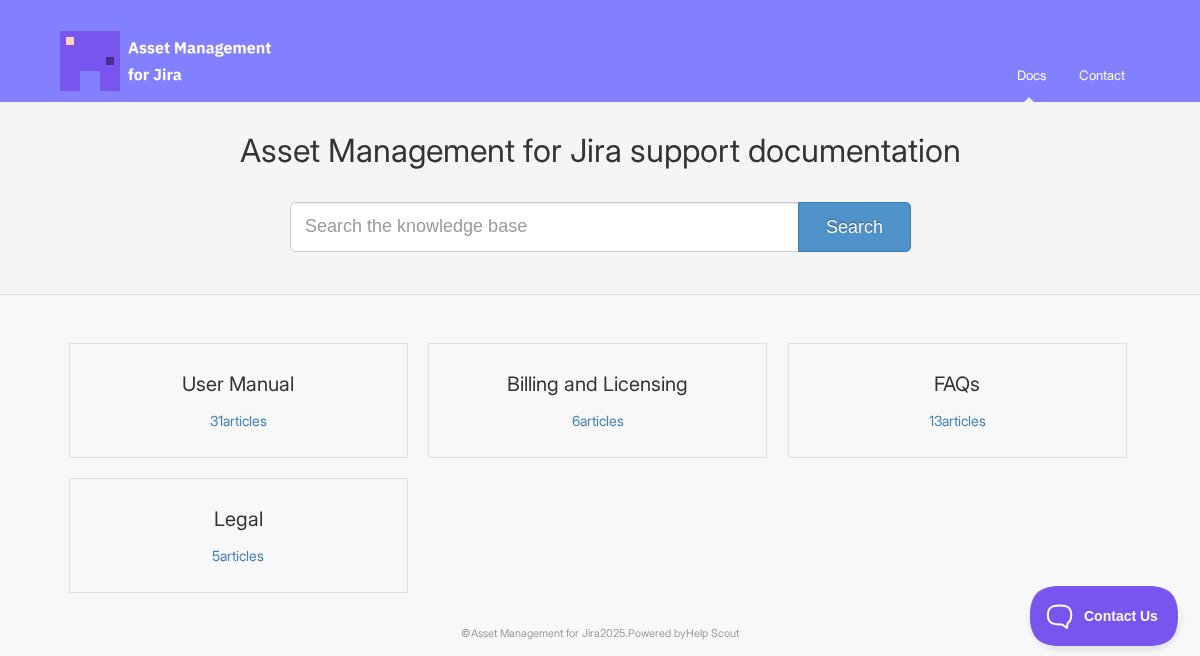 click on "User Manual
31  articles" at bounding box center [238, 400] 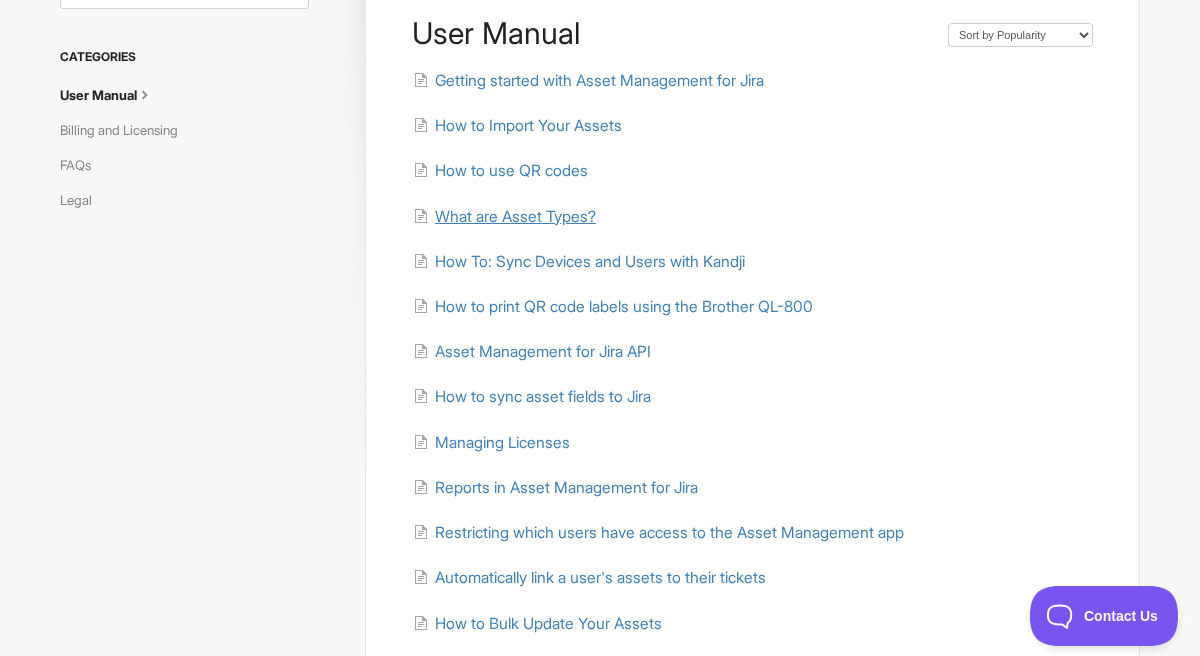 scroll, scrollTop: 185, scrollLeft: 0, axis: vertical 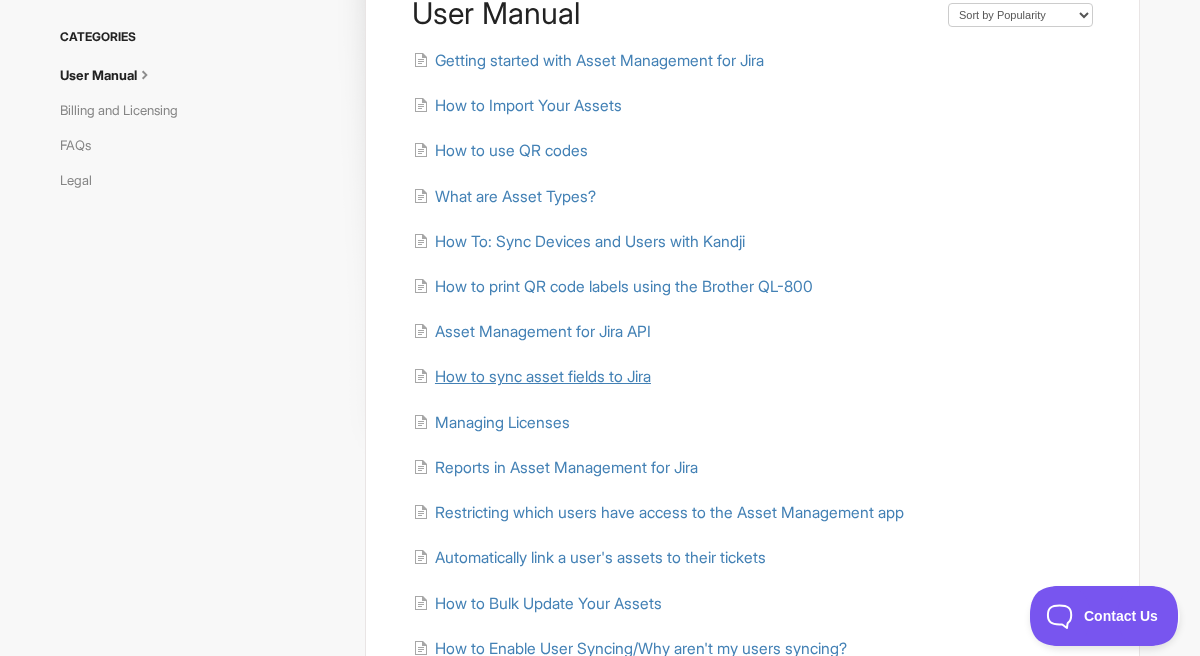 click on "How to sync asset fields to Jira" at bounding box center (543, 376) 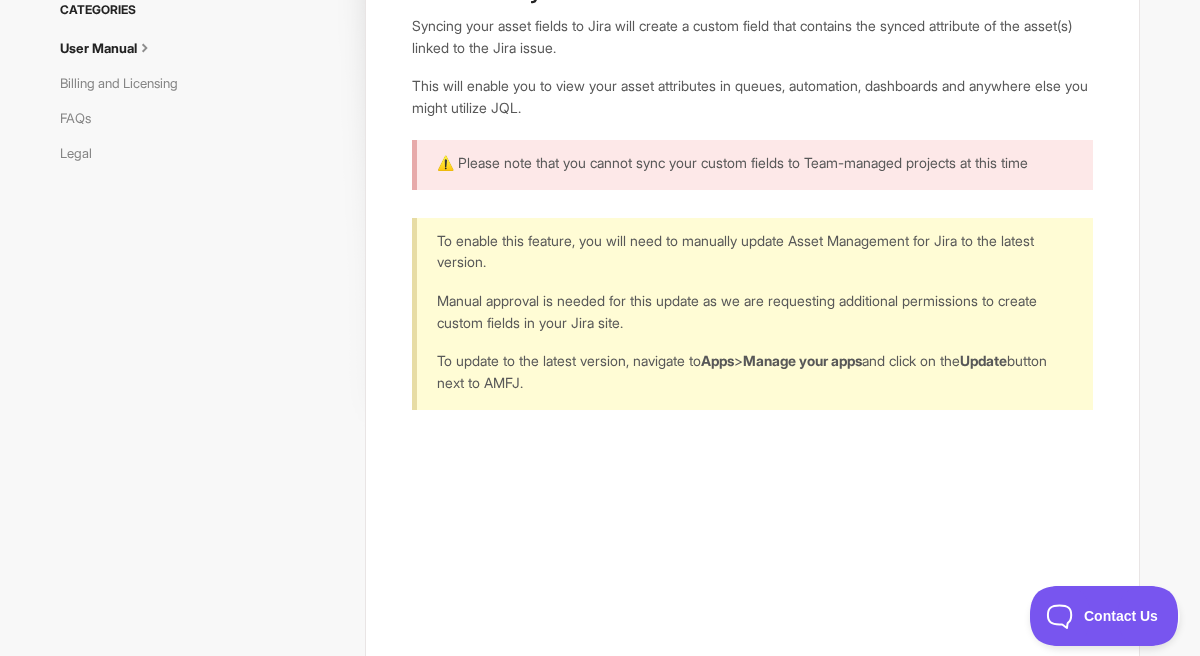 scroll, scrollTop: 0, scrollLeft: 0, axis: both 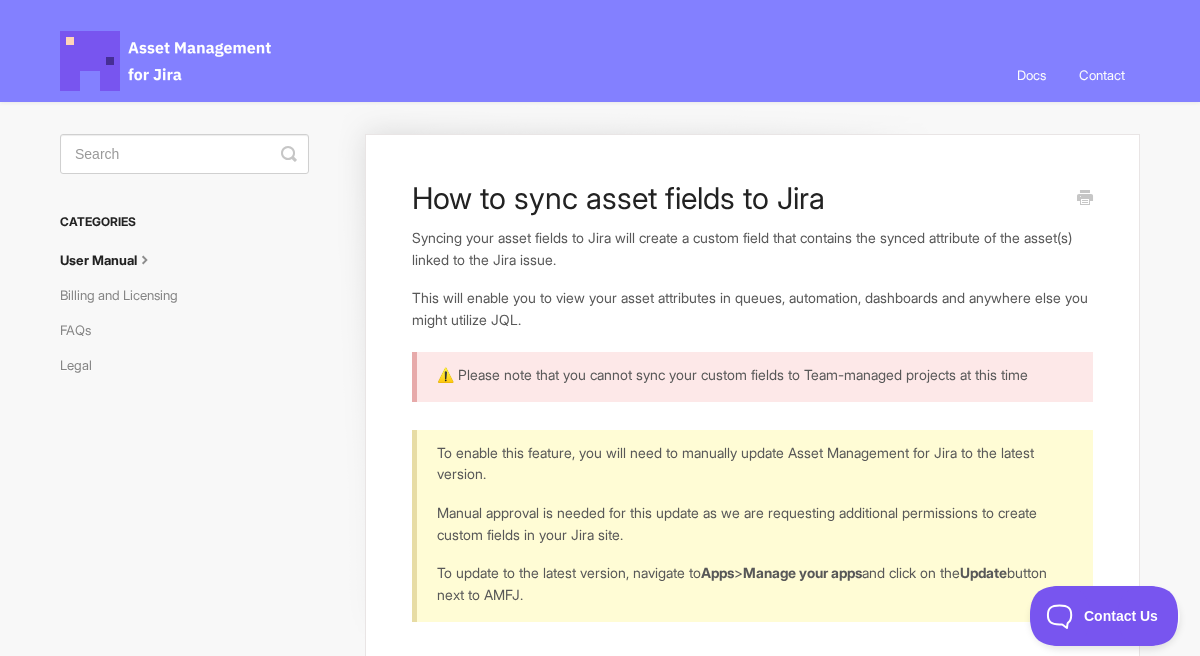 click on "User Manual" at bounding box center (115, 260) 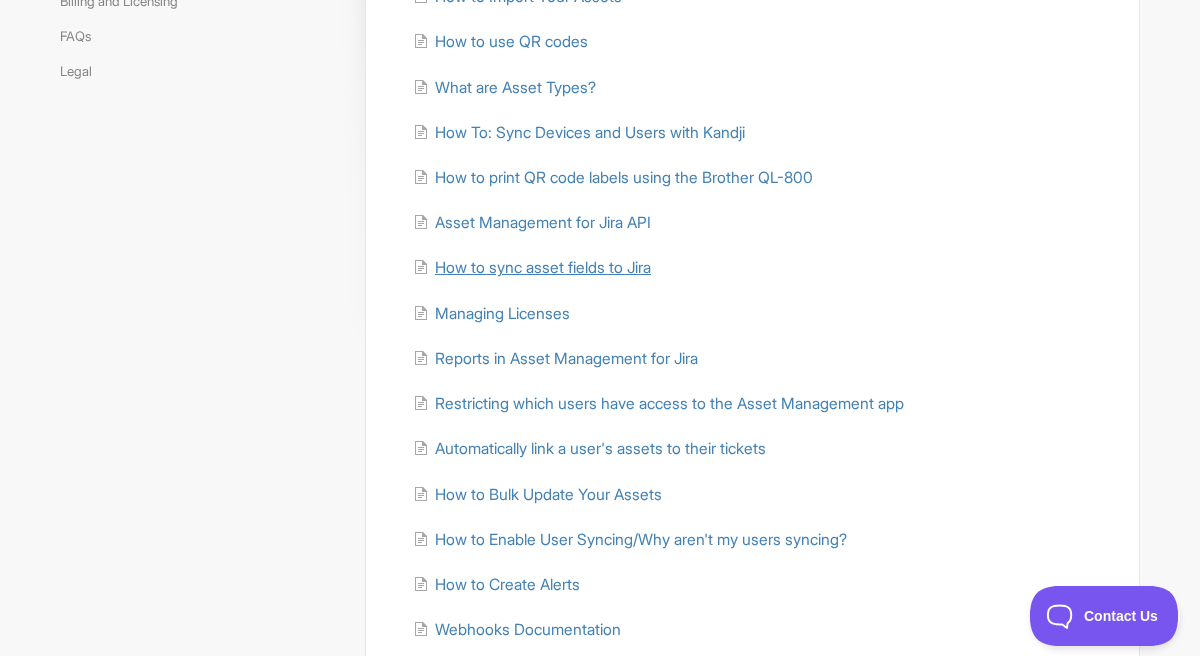 scroll, scrollTop: 295, scrollLeft: 0, axis: vertical 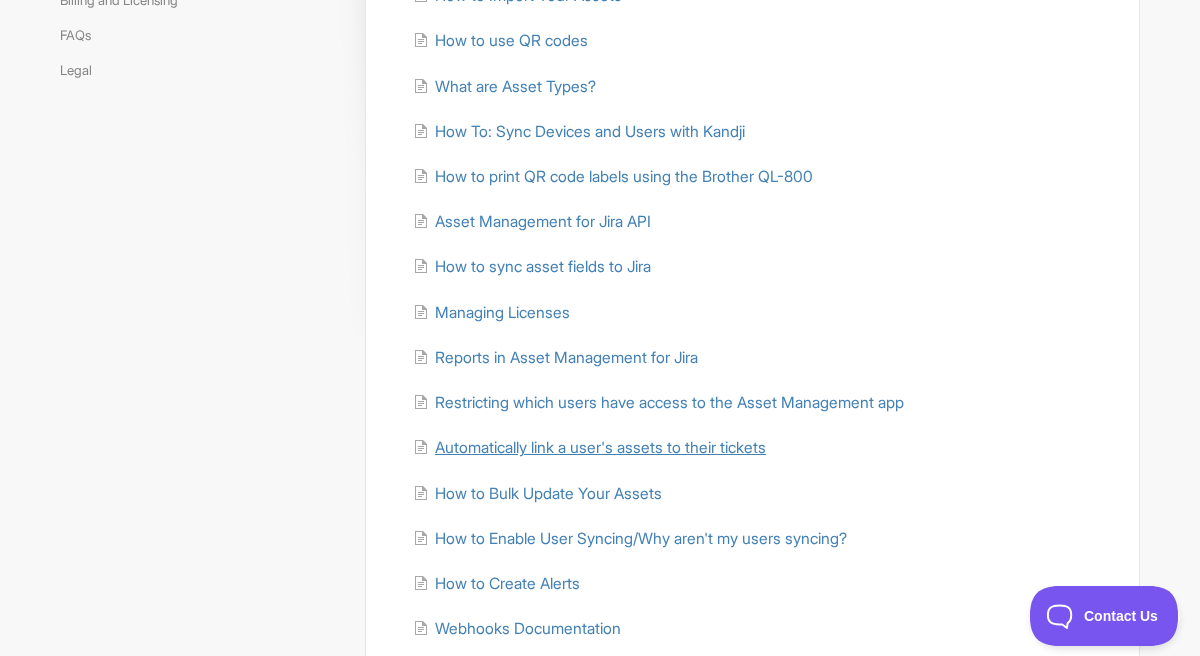 click on "Automatically link a user's assets to their tickets" at bounding box center [600, 447] 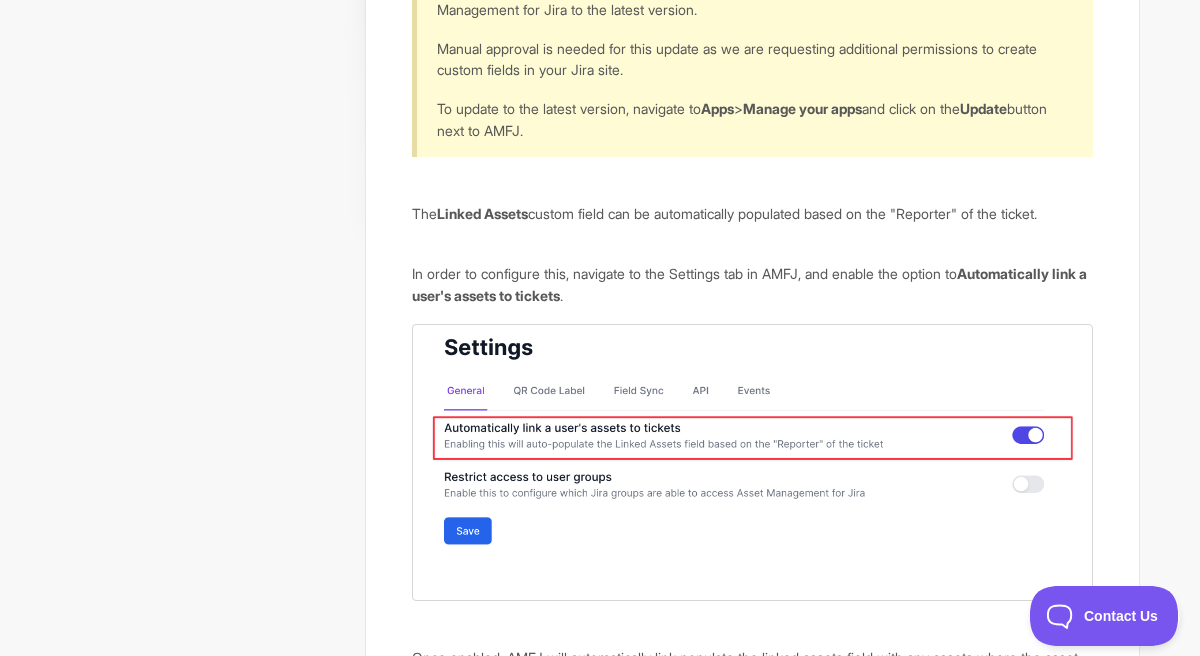 scroll, scrollTop: 390, scrollLeft: 0, axis: vertical 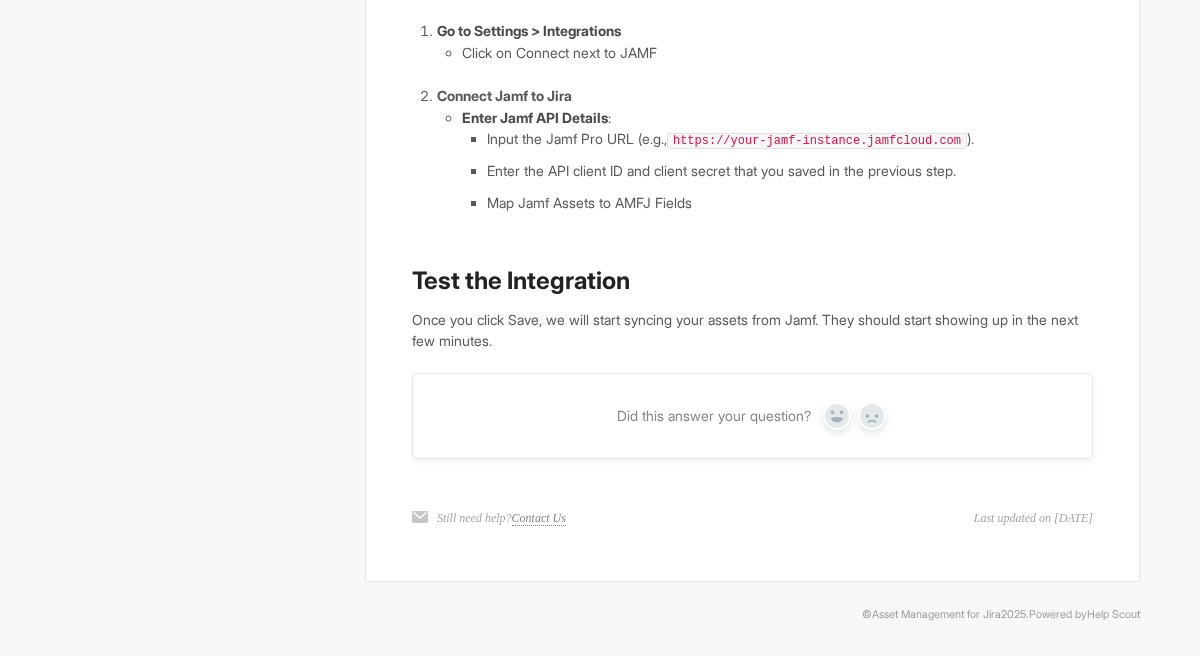 click on "Contact Us" at bounding box center [539, 518] 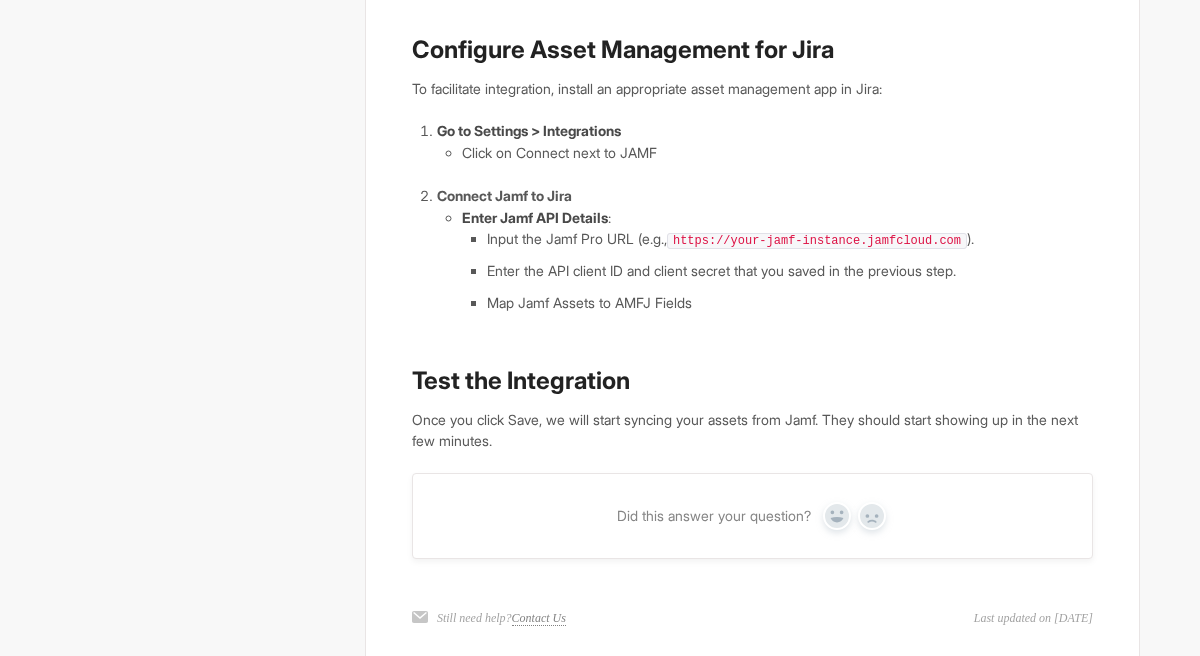 scroll, scrollTop: 1463, scrollLeft: 0, axis: vertical 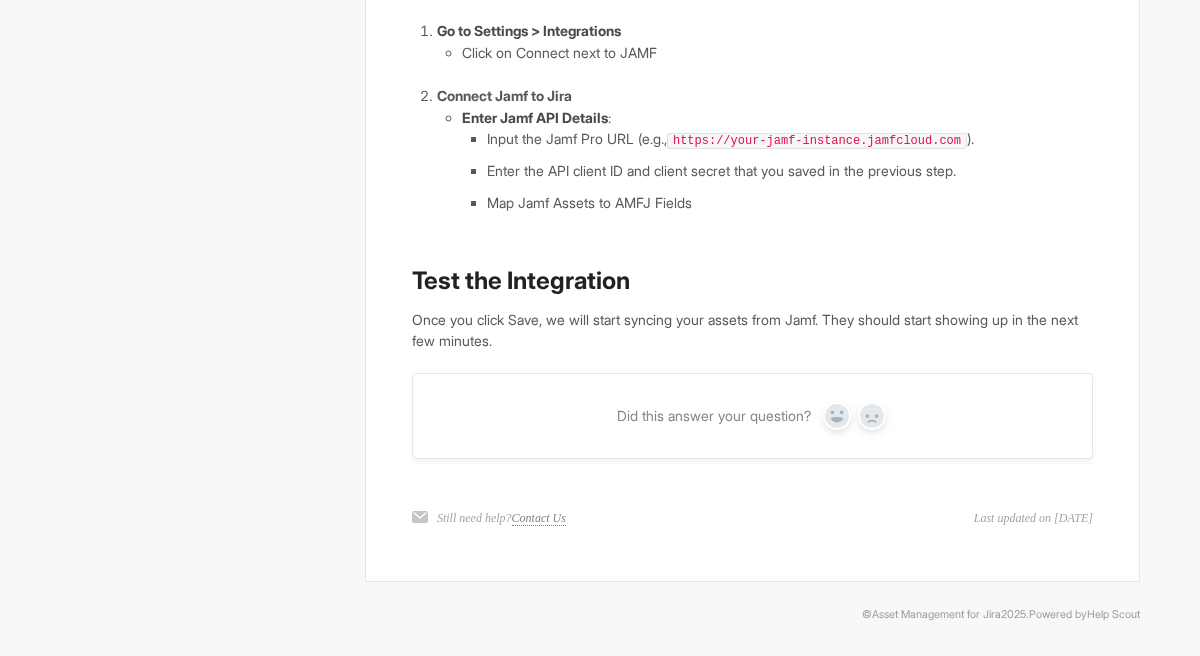 click on "Contact Us" at bounding box center [539, 518] 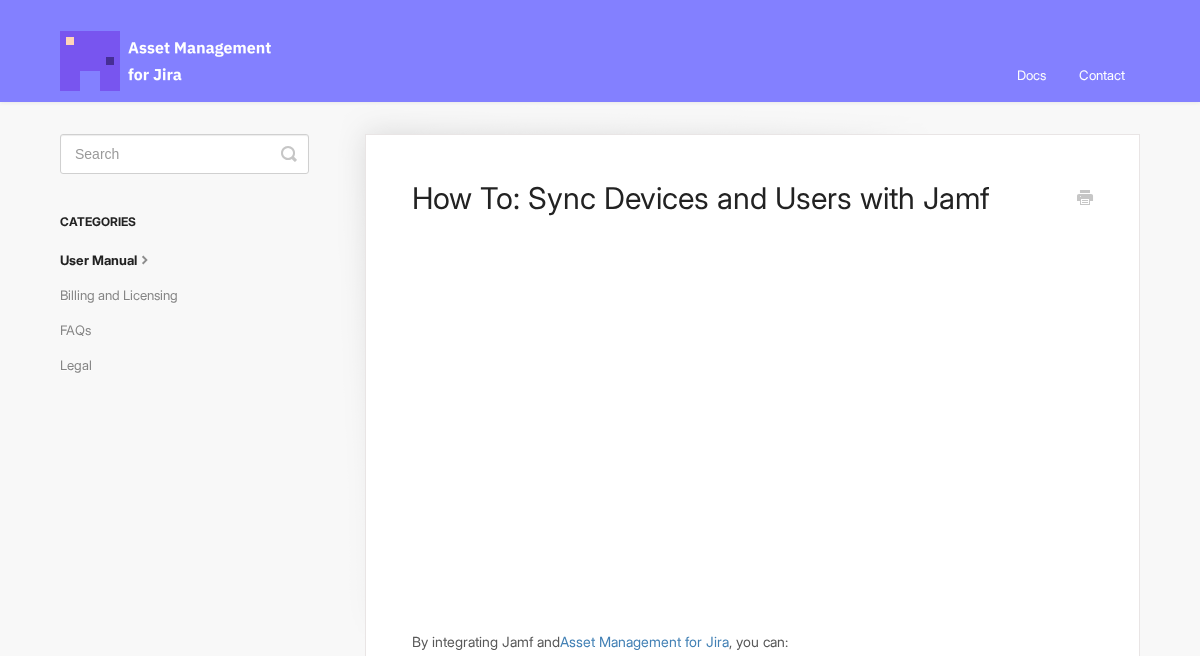 click on "Contact" at bounding box center [1102, 75] 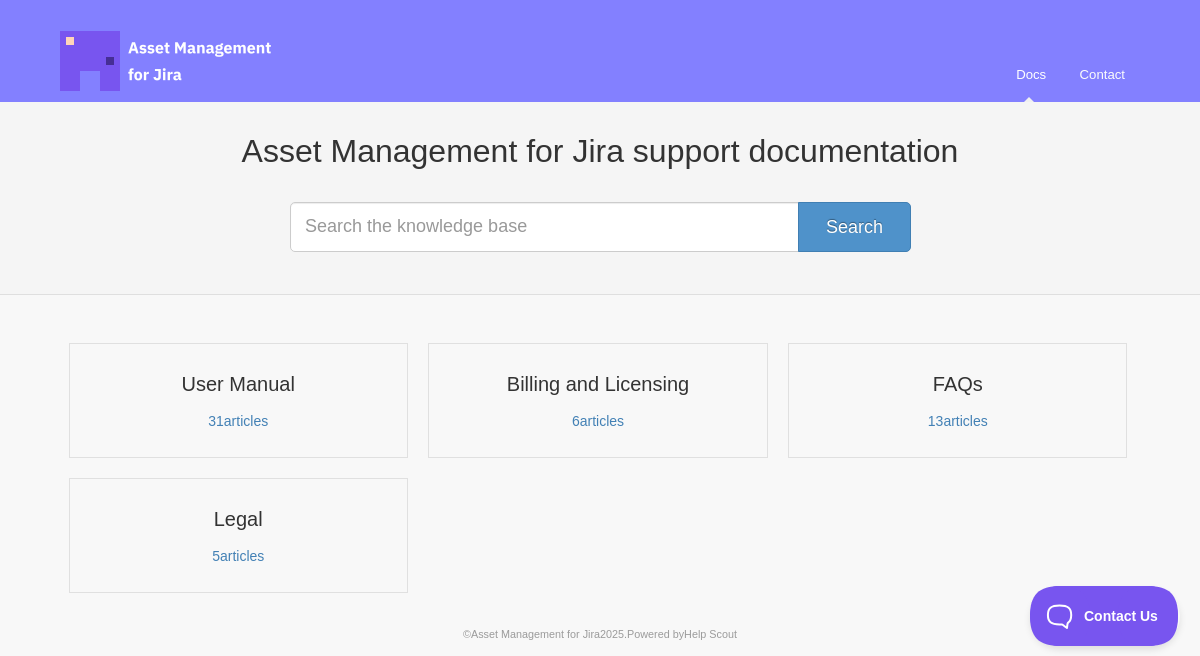 scroll, scrollTop: 0, scrollLeft: 0, axis: both 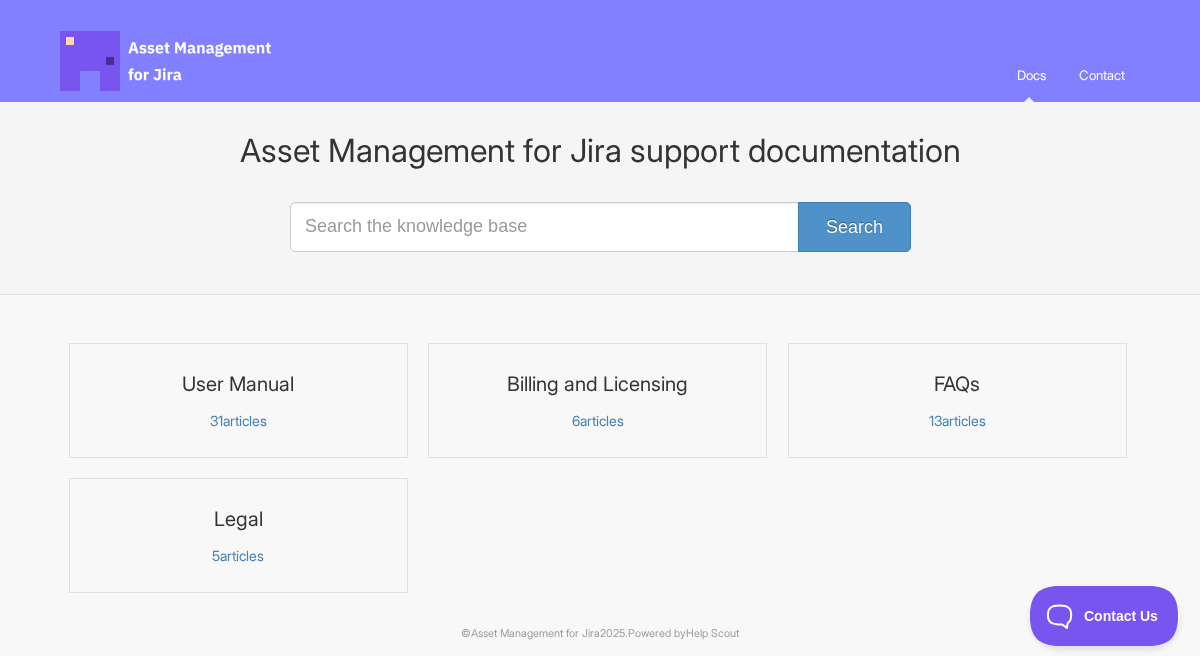 click on "User Manual
31  articles" at bounding box center [238, 400] 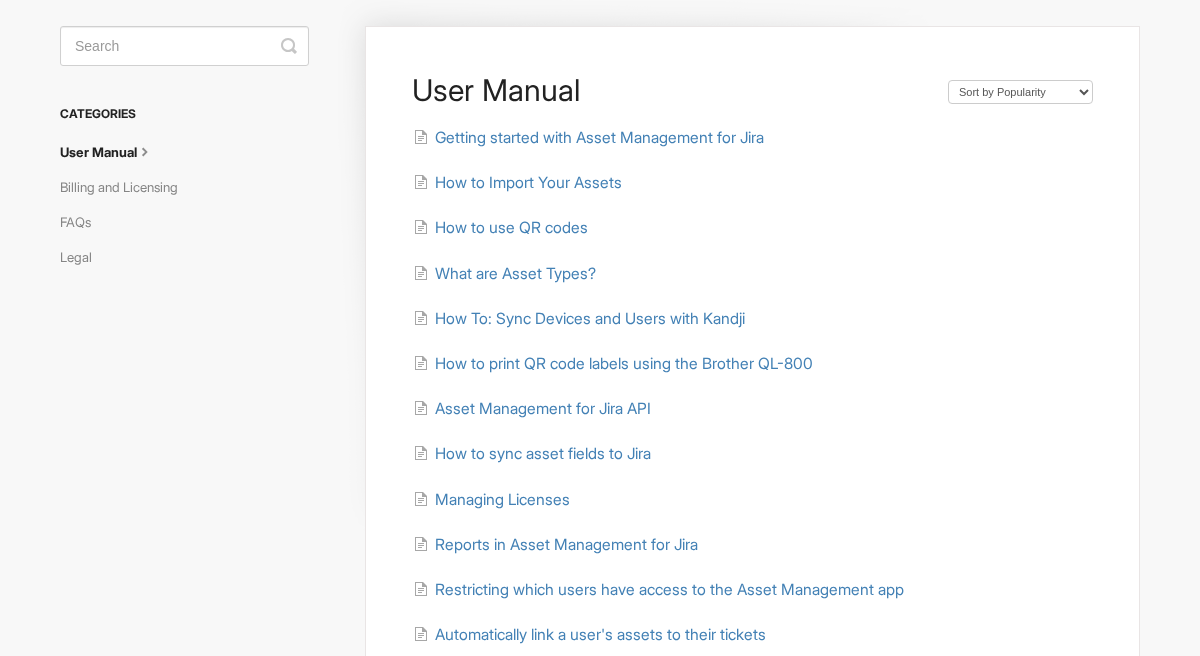 scroll, scrollTop: 120, scrollLeft: 0, axis: vertical 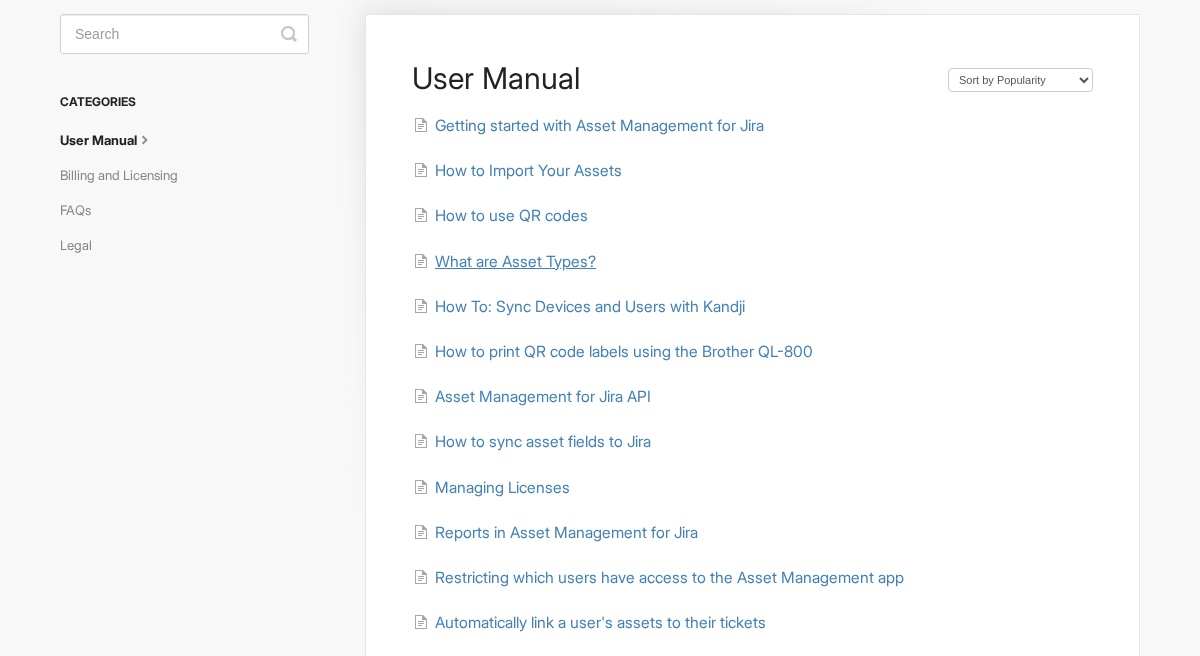 click on "What are Asset Types?" at bounding box center [515, 261] 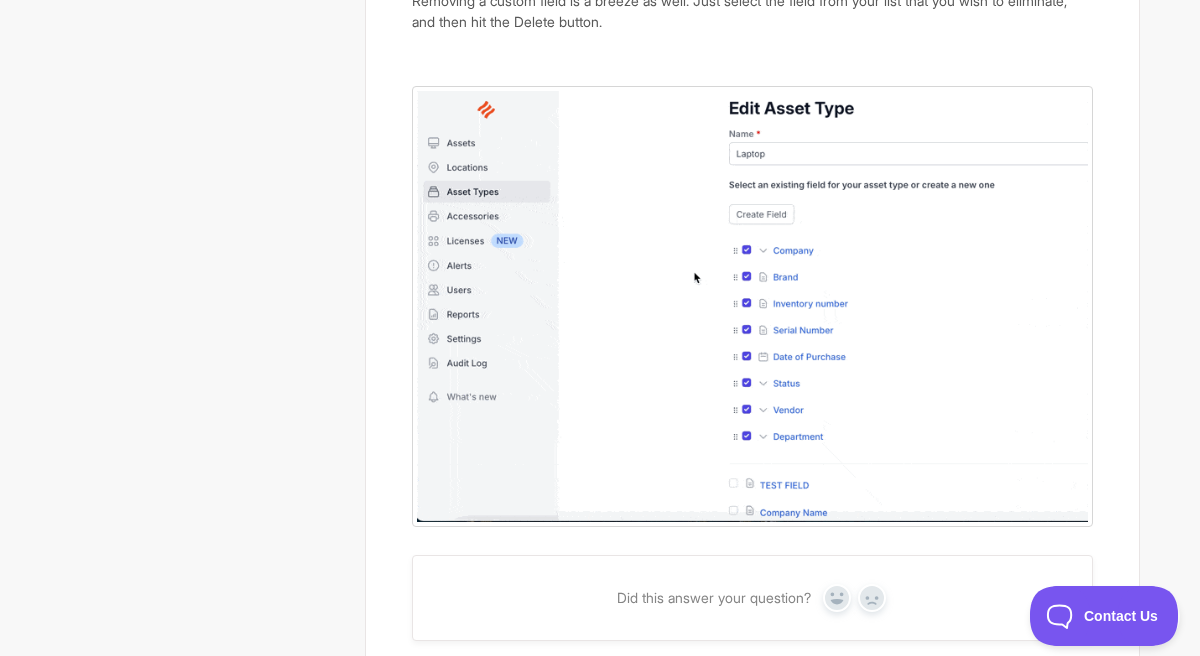 scroll, scrollTop: 1890, scrollLeft: 0, axis: vertical 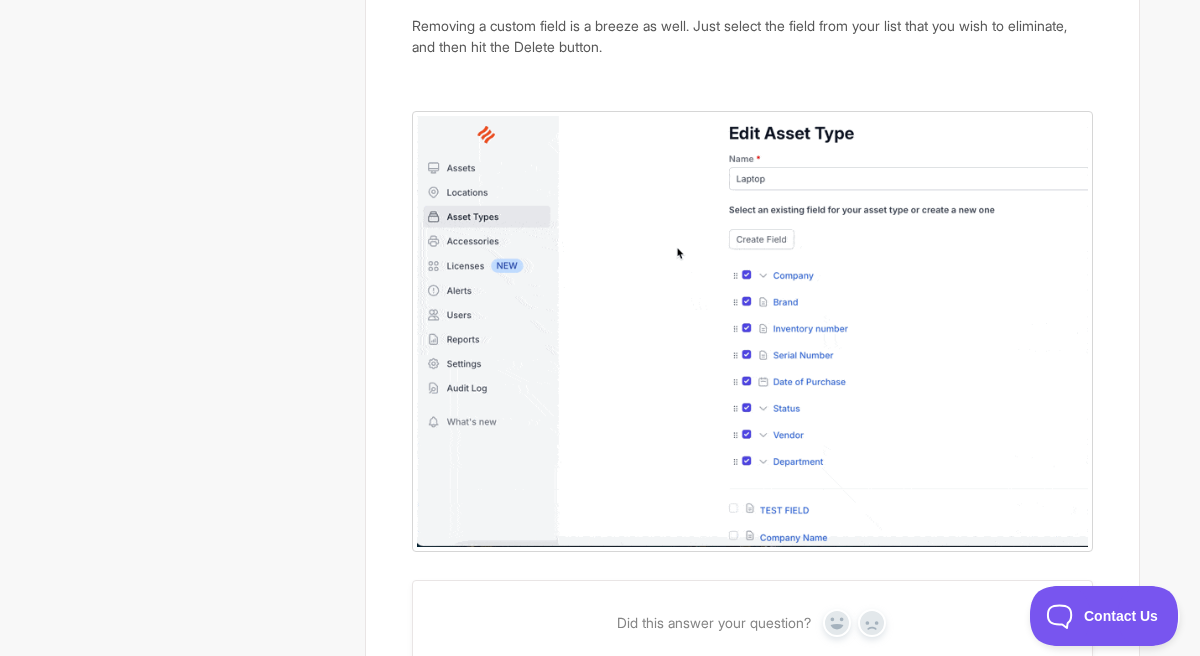 click at bounding box center [752, 331] 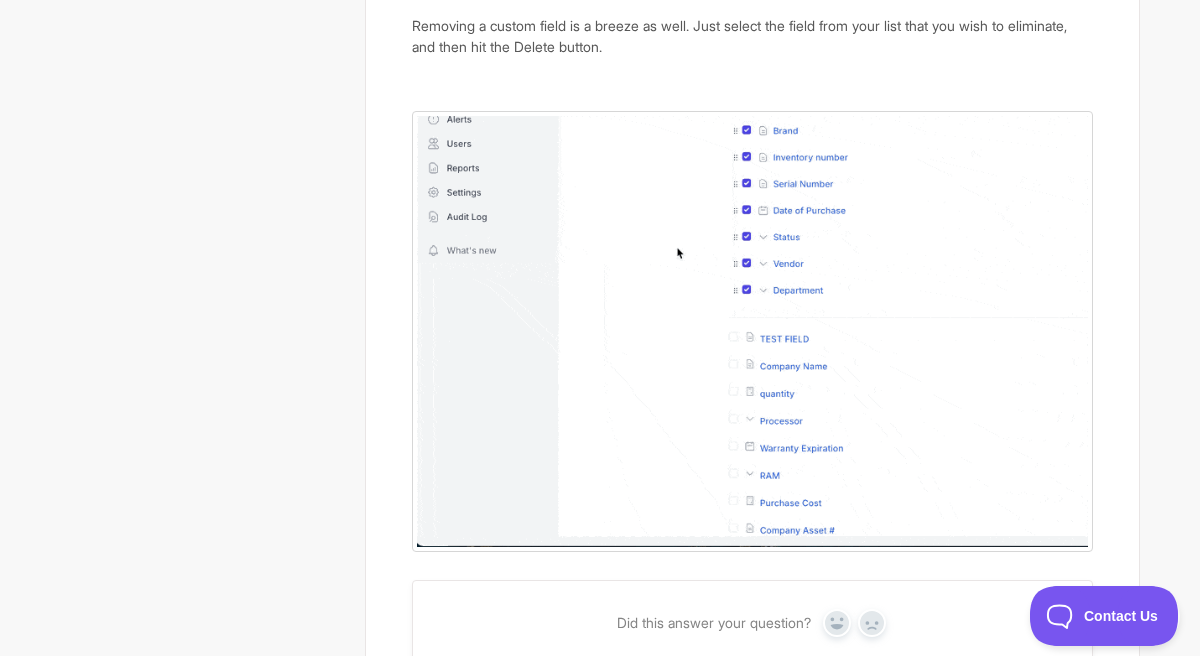 click at bounding box center (752, 331) 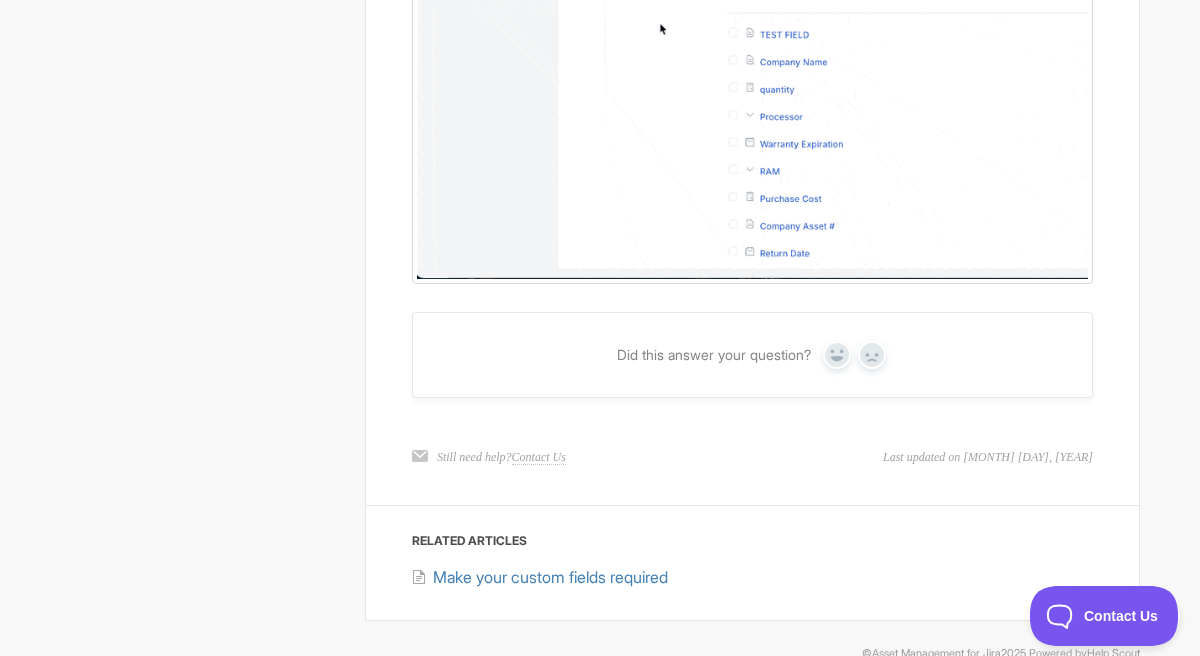 scroll, scrollTop: 2217, scrollLeft: 0, axis: vertical 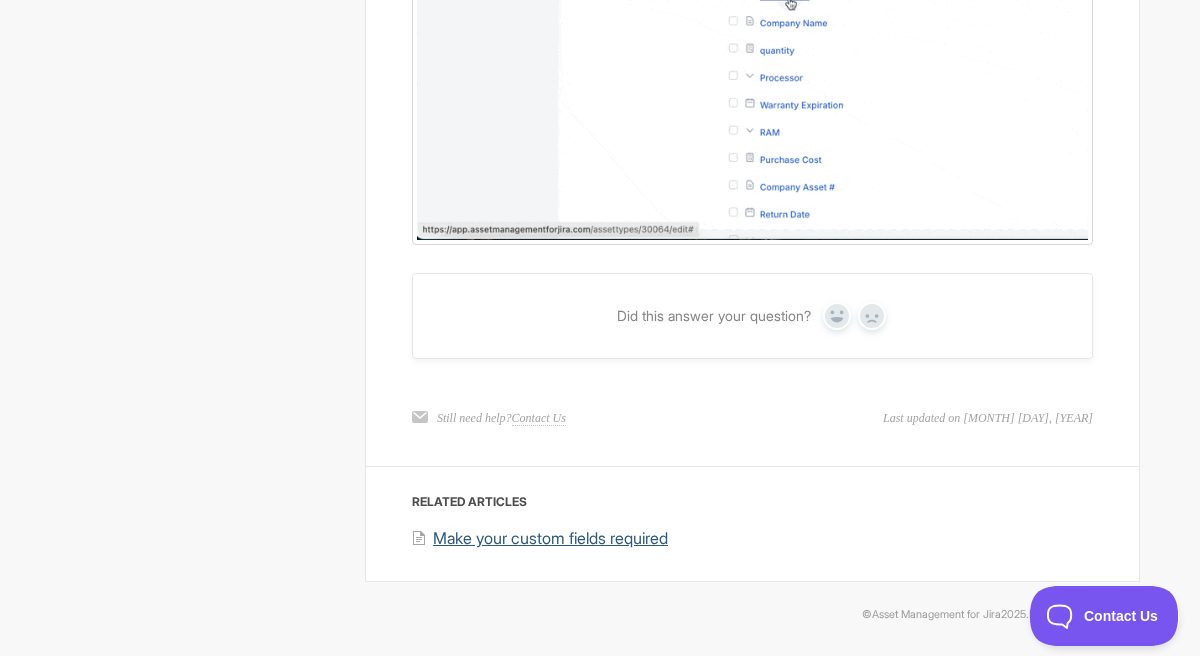 click on "Make your custom fields required" at bounding box center (550, 538) 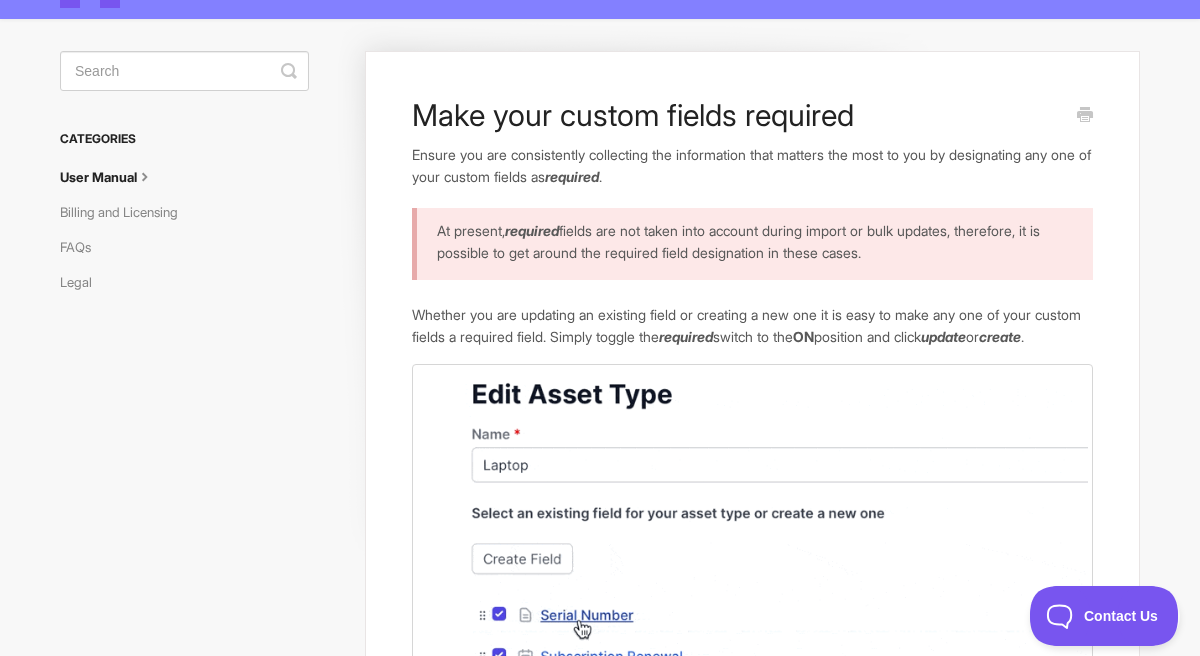 scroll, scrollTop: 0, scrollLeft: 0, axis: both 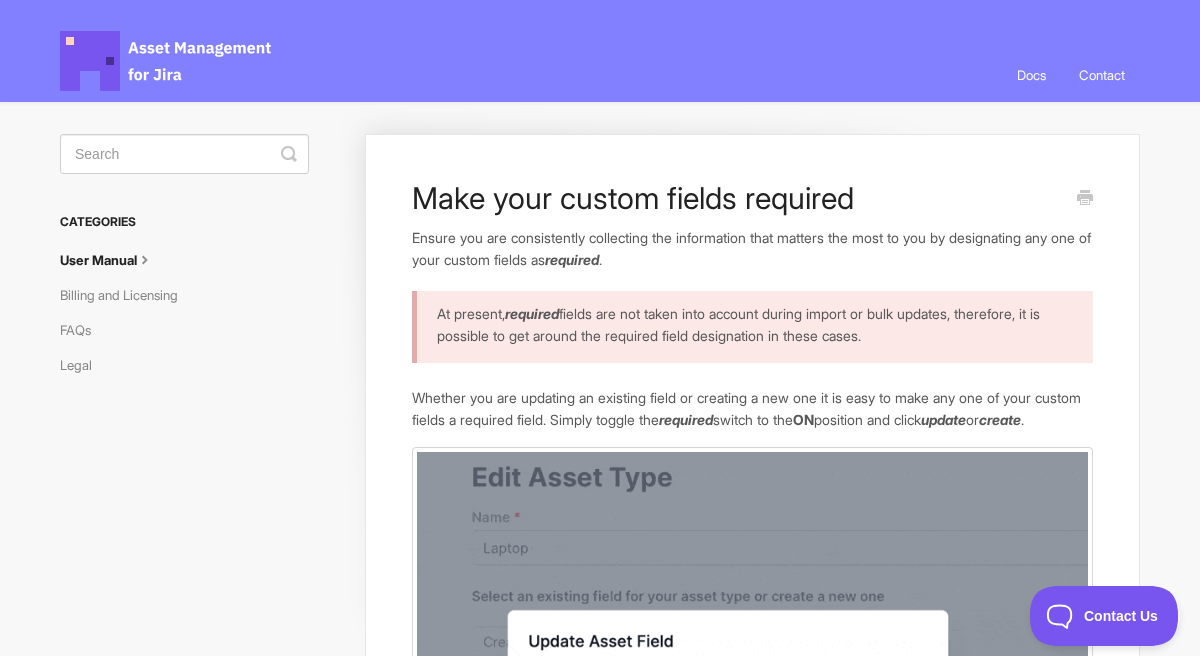 click on "User Manual" at bounding box center (115, 260) 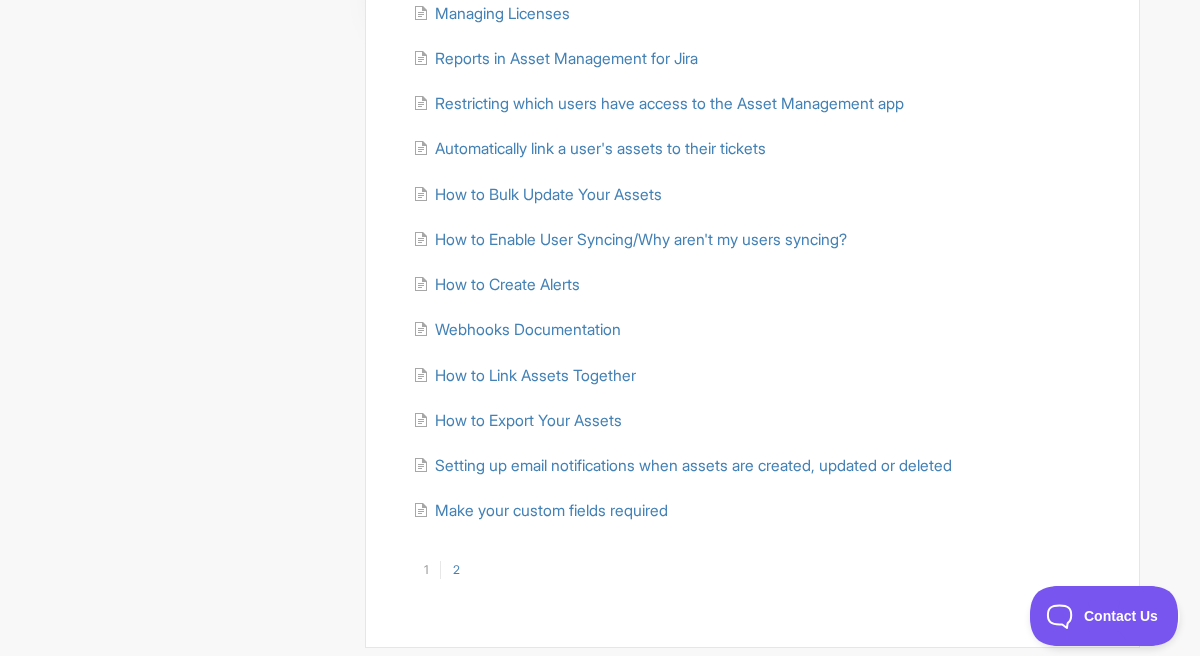 scroll, scrollTop: 659, scrollLeft: 0, axis: vertical 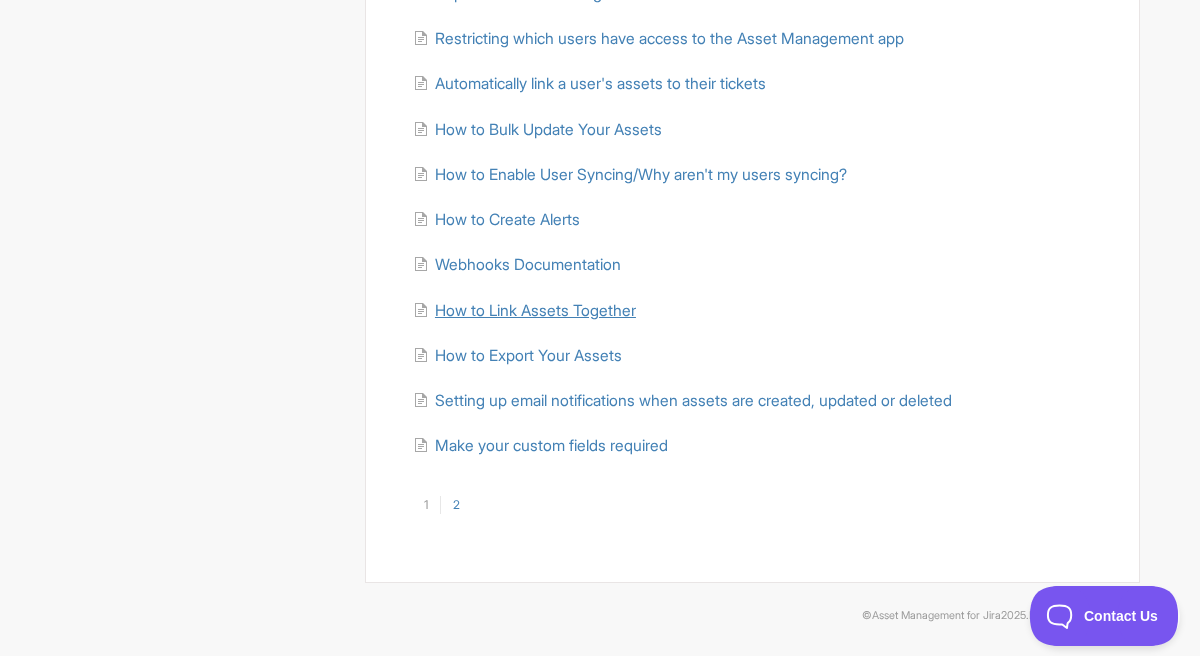 click on "How to Link Assets Together" at bounding box center (535, 310) 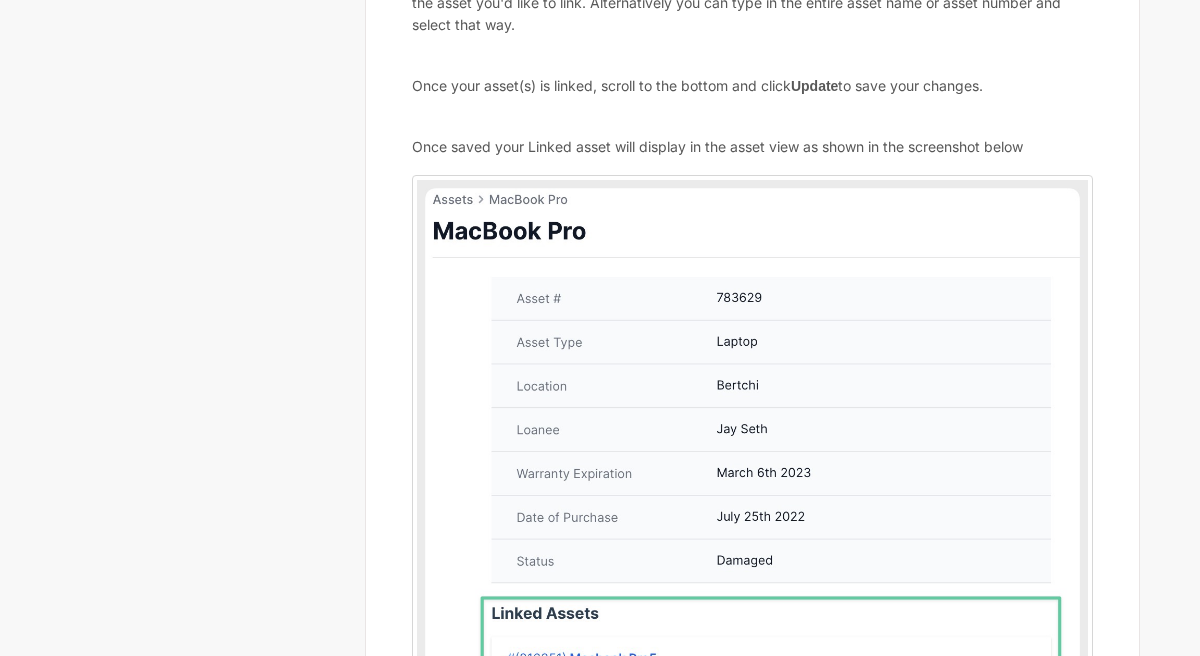 scroll, scrollTop: 1037, scrollLeft: 0, axis: vertical 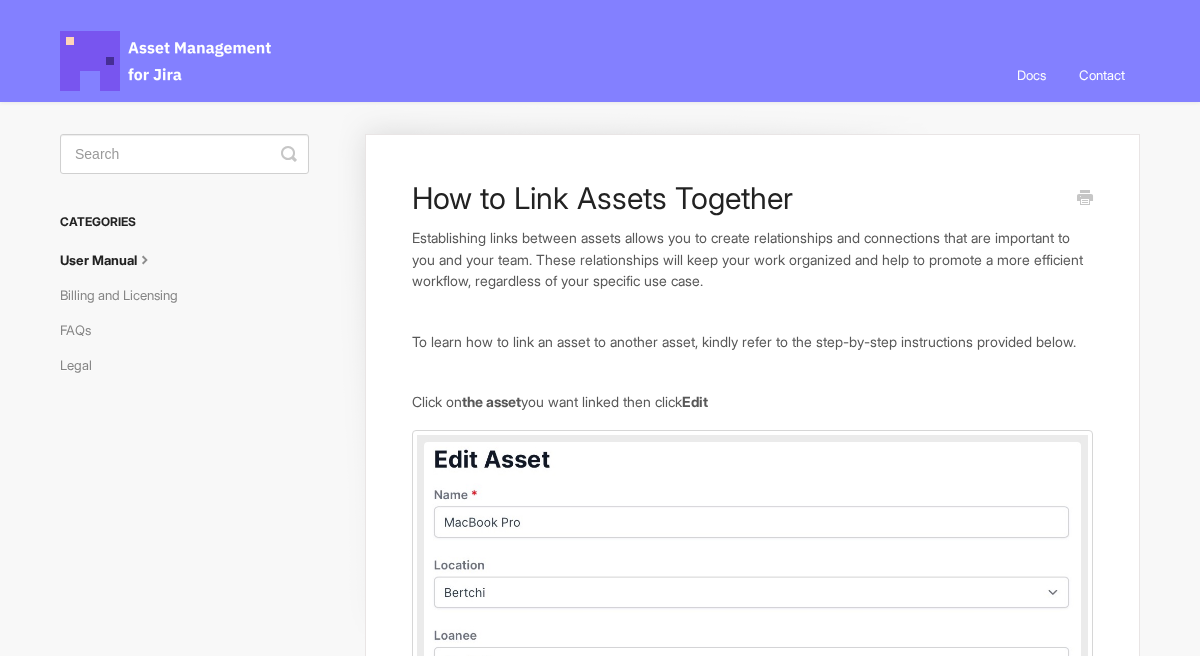 click on "Contact" at bounding box center (1102, 75) 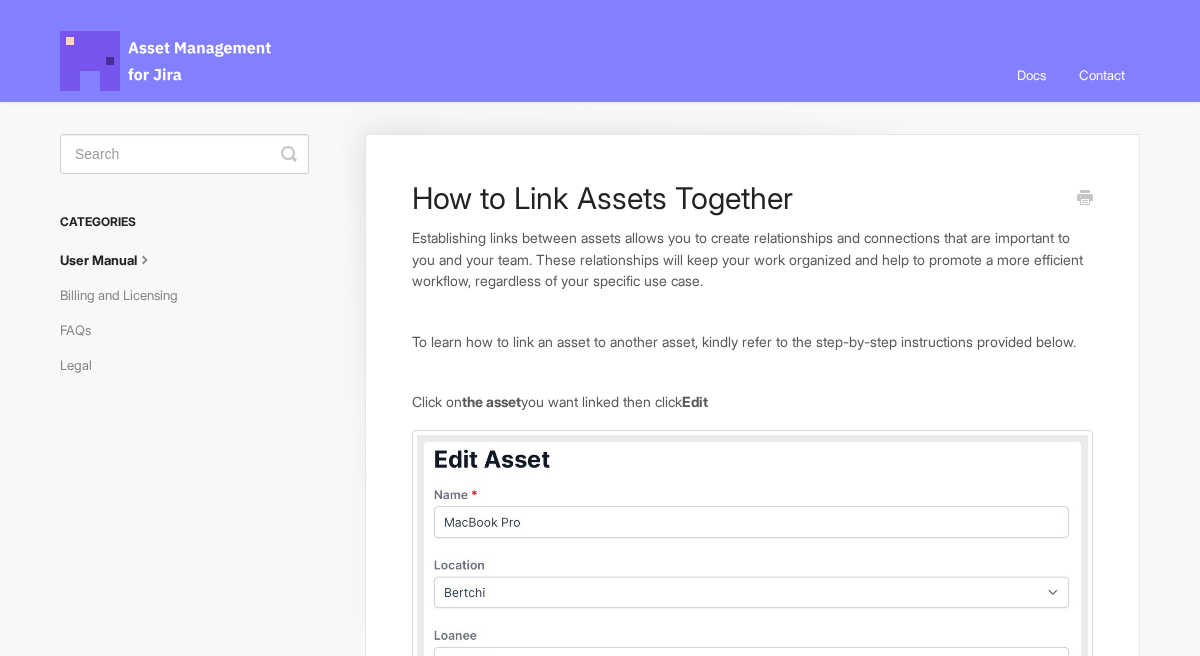 click on "Asset Management for Jira Docs" at bounding box center [167, 61] 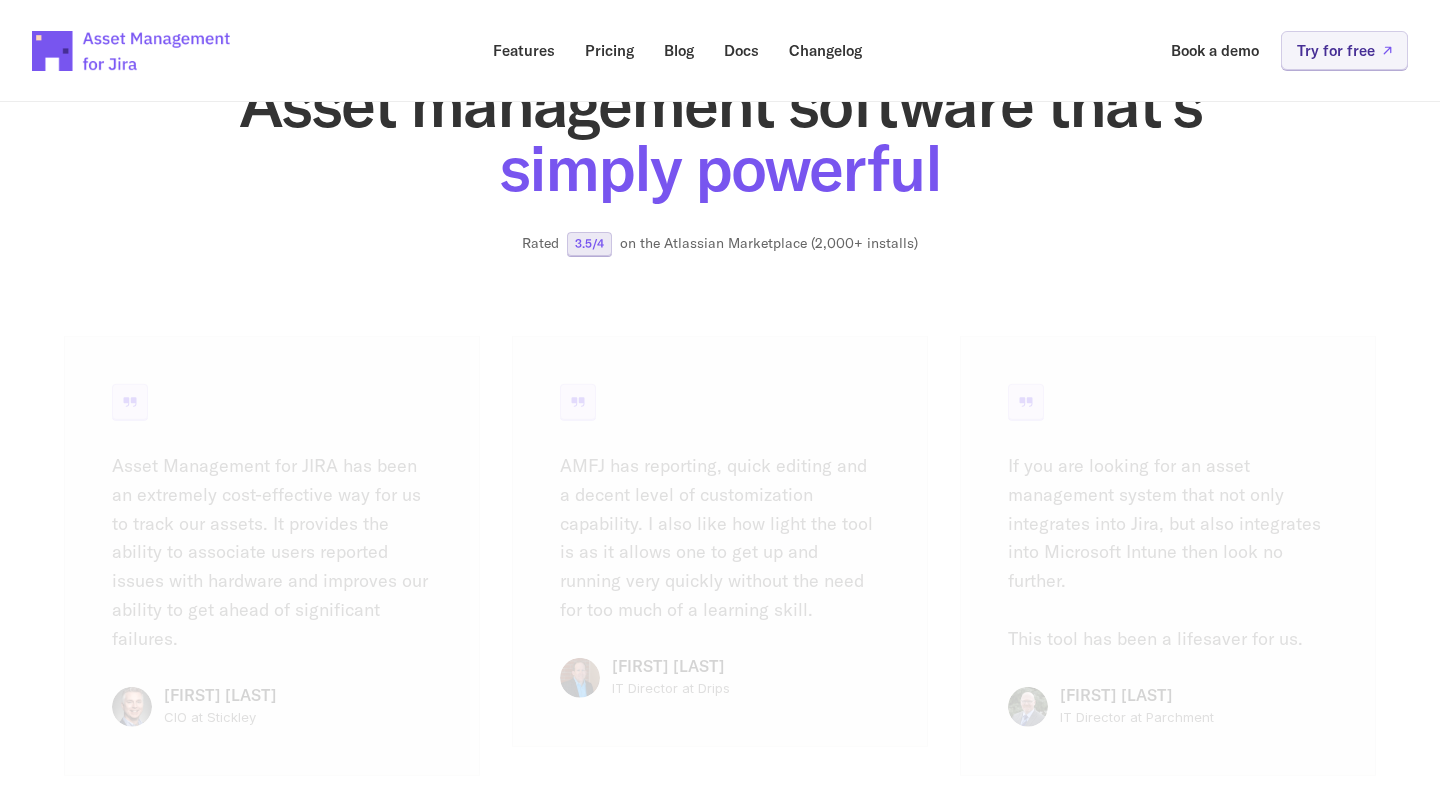 scroll, scrollTop: 4092, scrollLeft: 0, axis: vertical 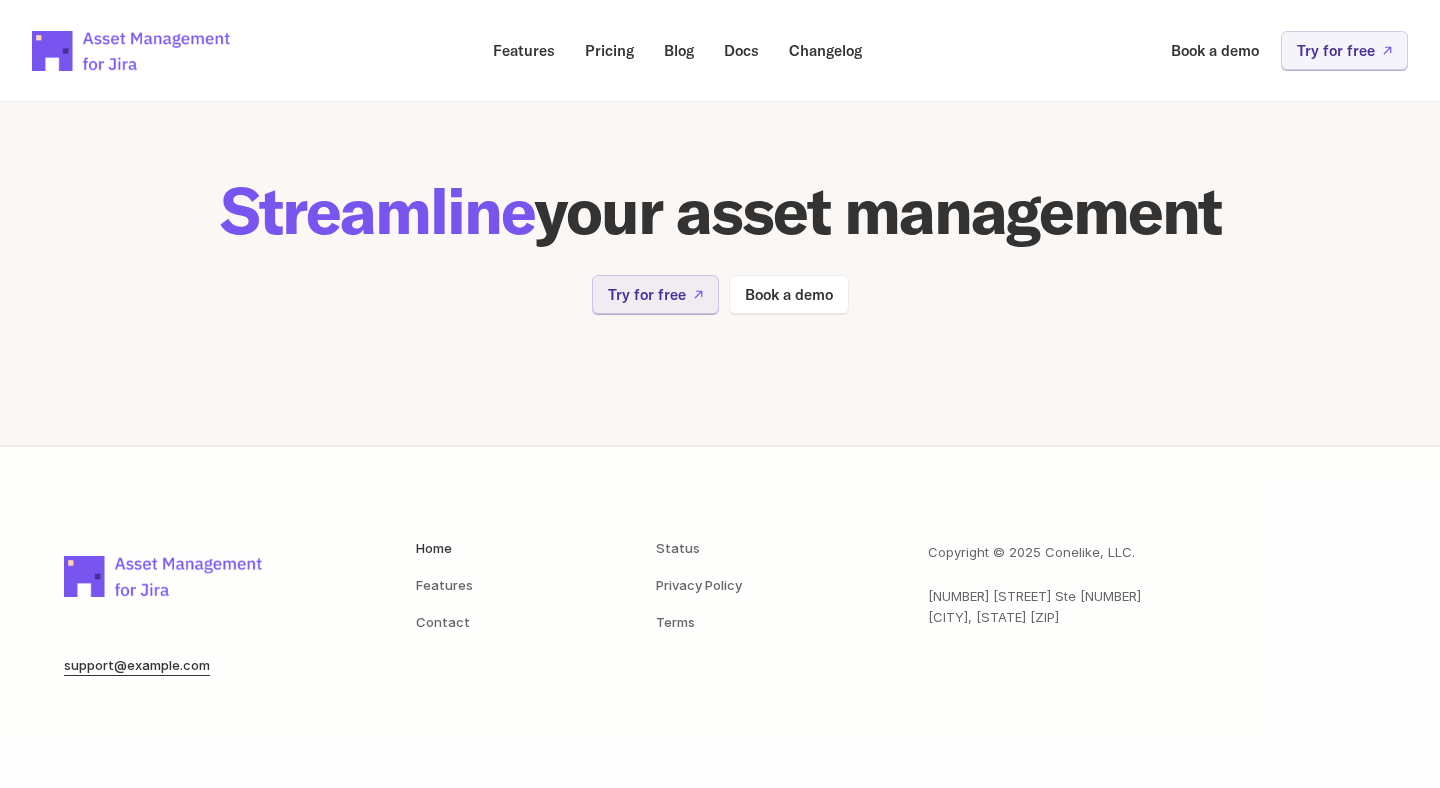 click on "support@assetmanagementforjira.com" at bounding box center (137, 665) 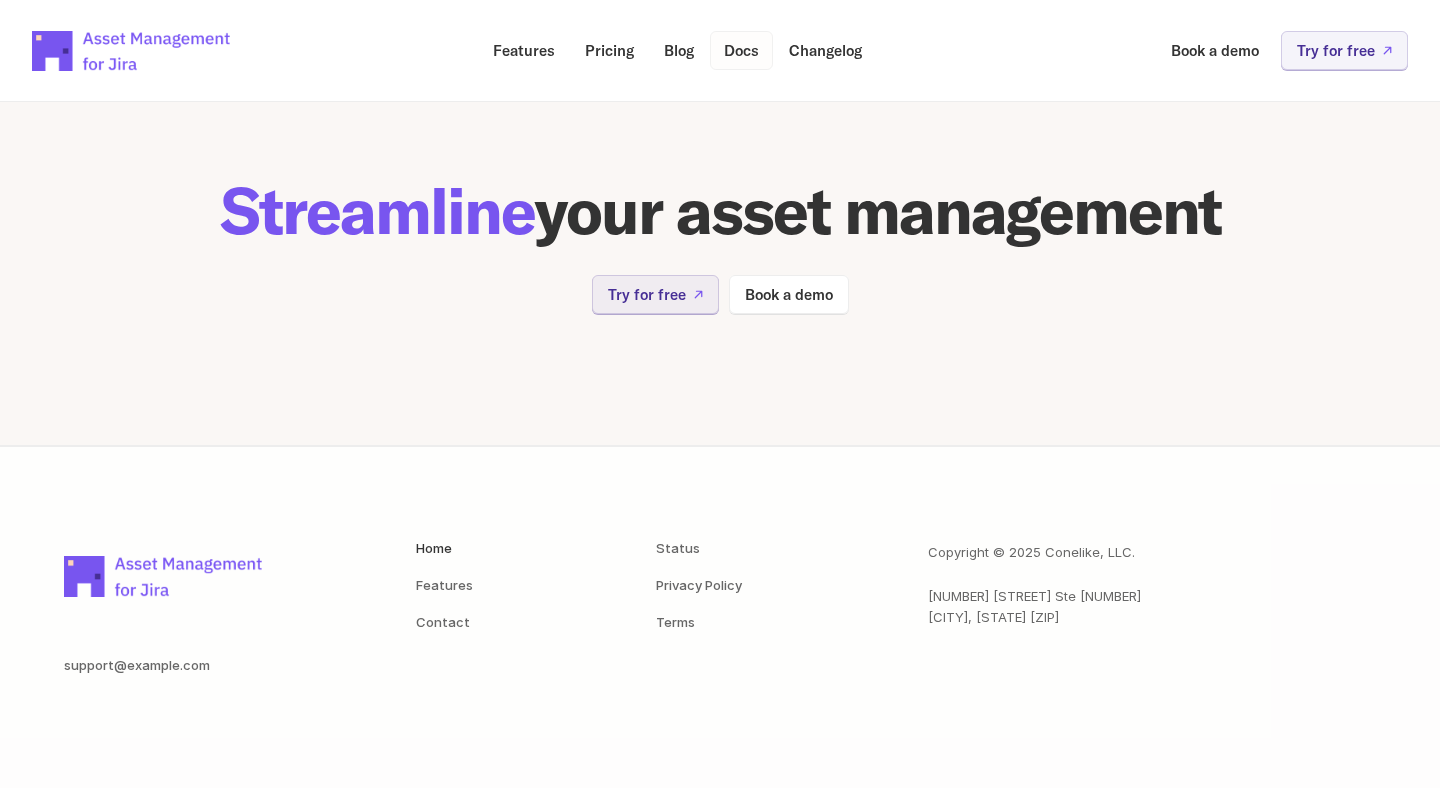 click on "Docs" at bounding box center [741, 50] 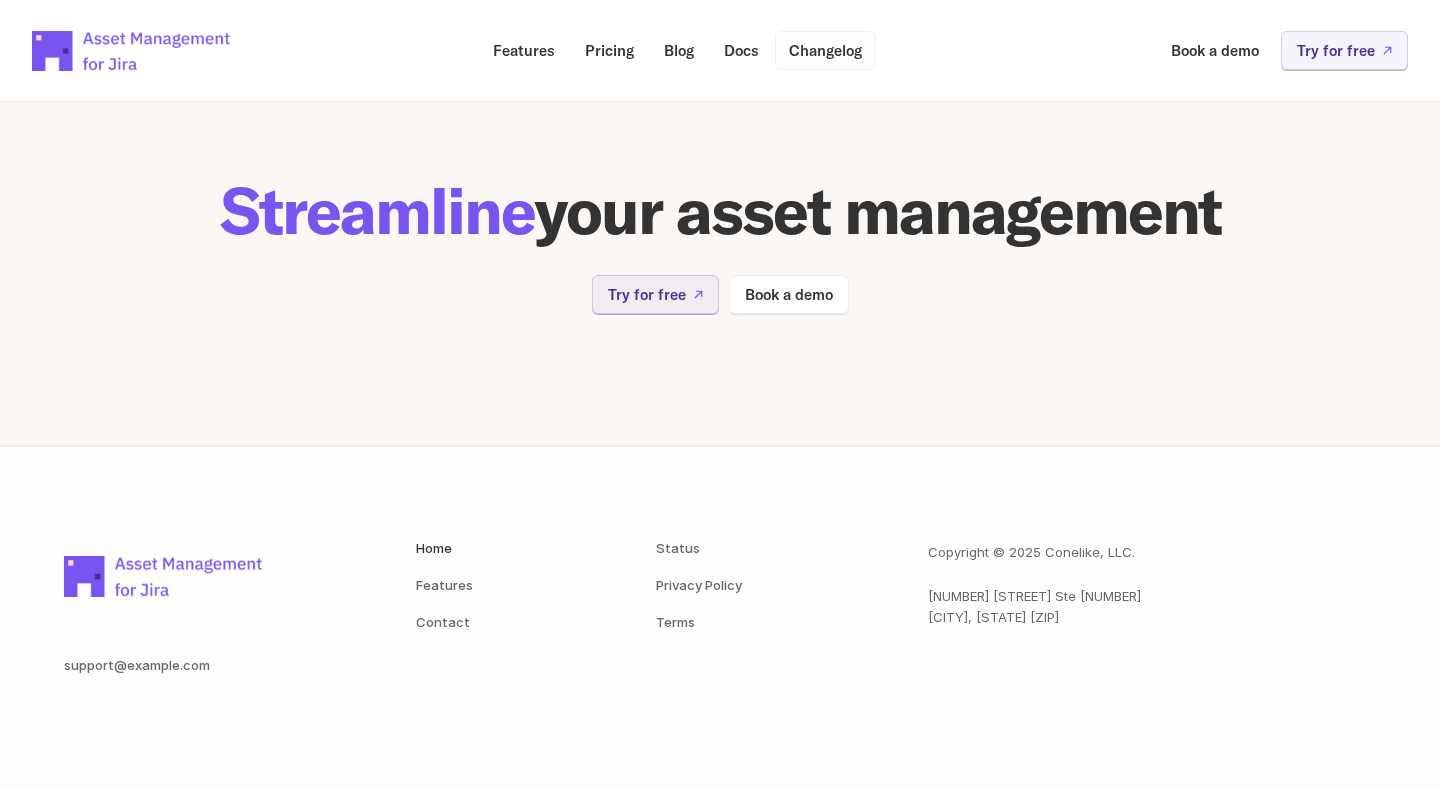 click on "Changelog" at bounding box center (825, 50) 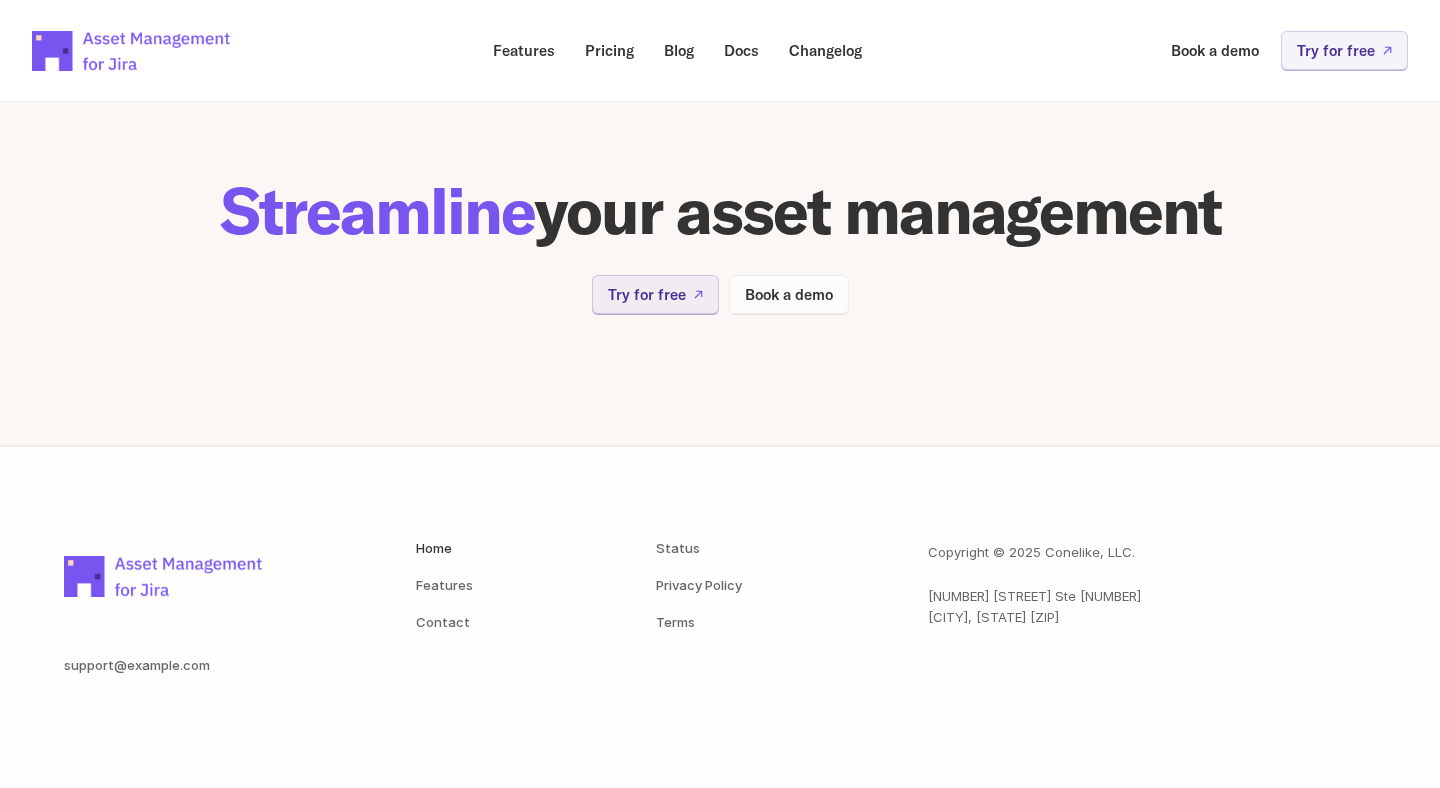 click on "support@assetmanagementforjira.com Home Features Contact Status Privacy Policy Terms Copyright © 2025 Conelike, LLC. 1309 Coffeen Ave Ste 1200 Sheridan, WY 82801" at bounding box center [720, 617] 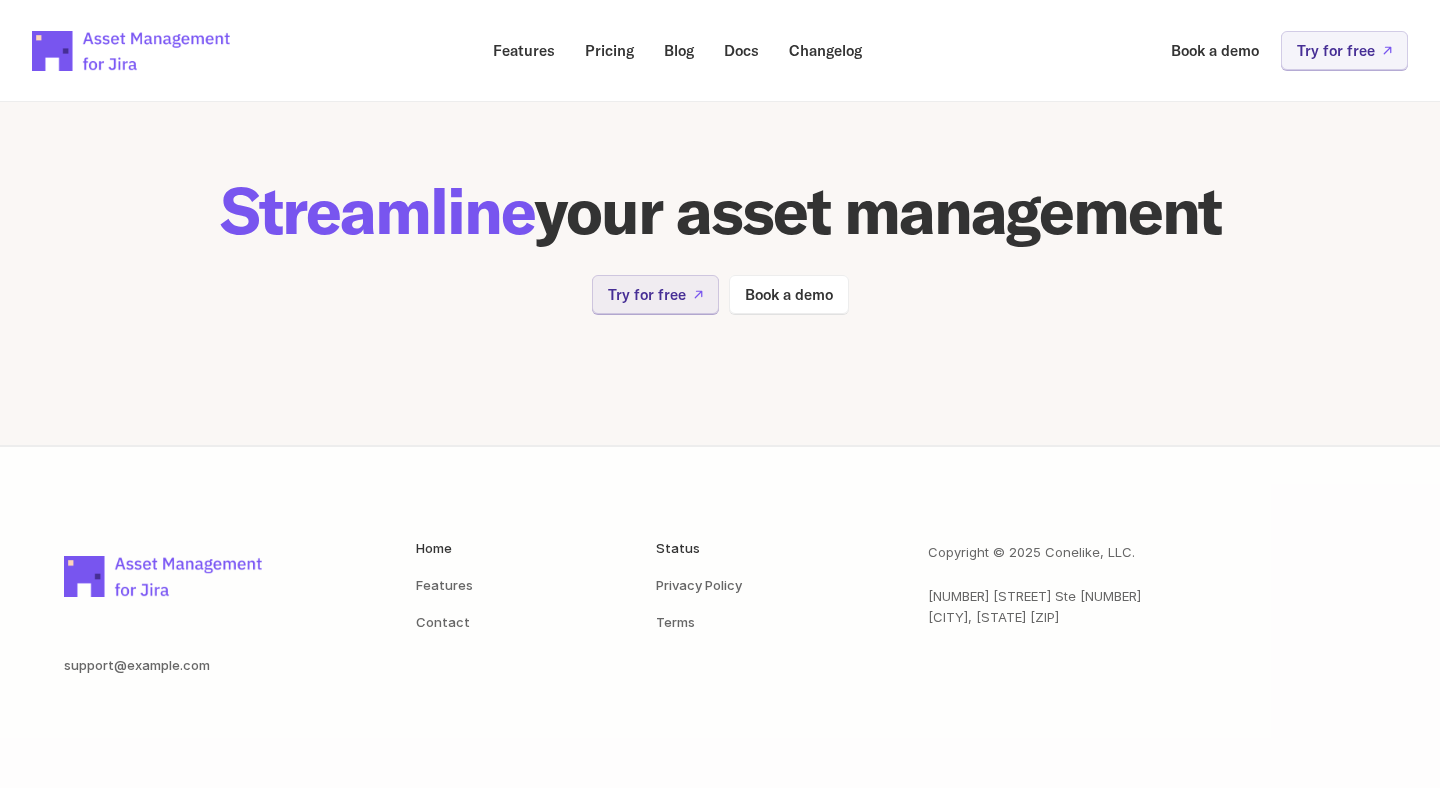 click on "Status" at bounding box center (678, 548) 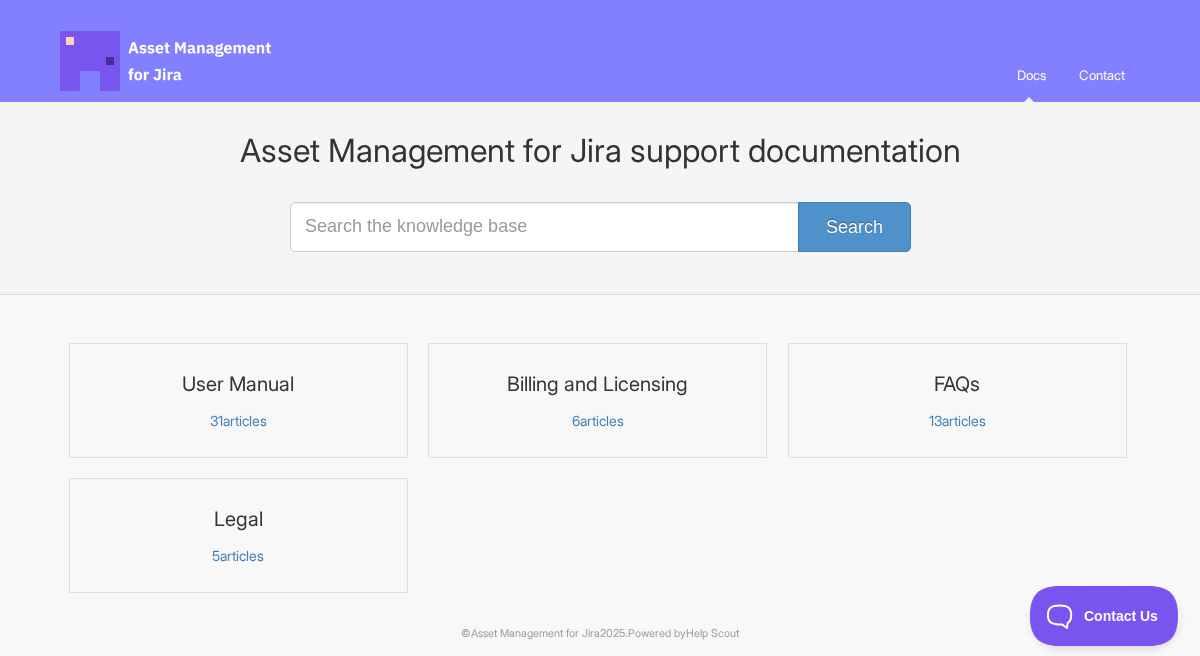 scroll, scrollTop: 0, scrollLeft: 0, axis: both 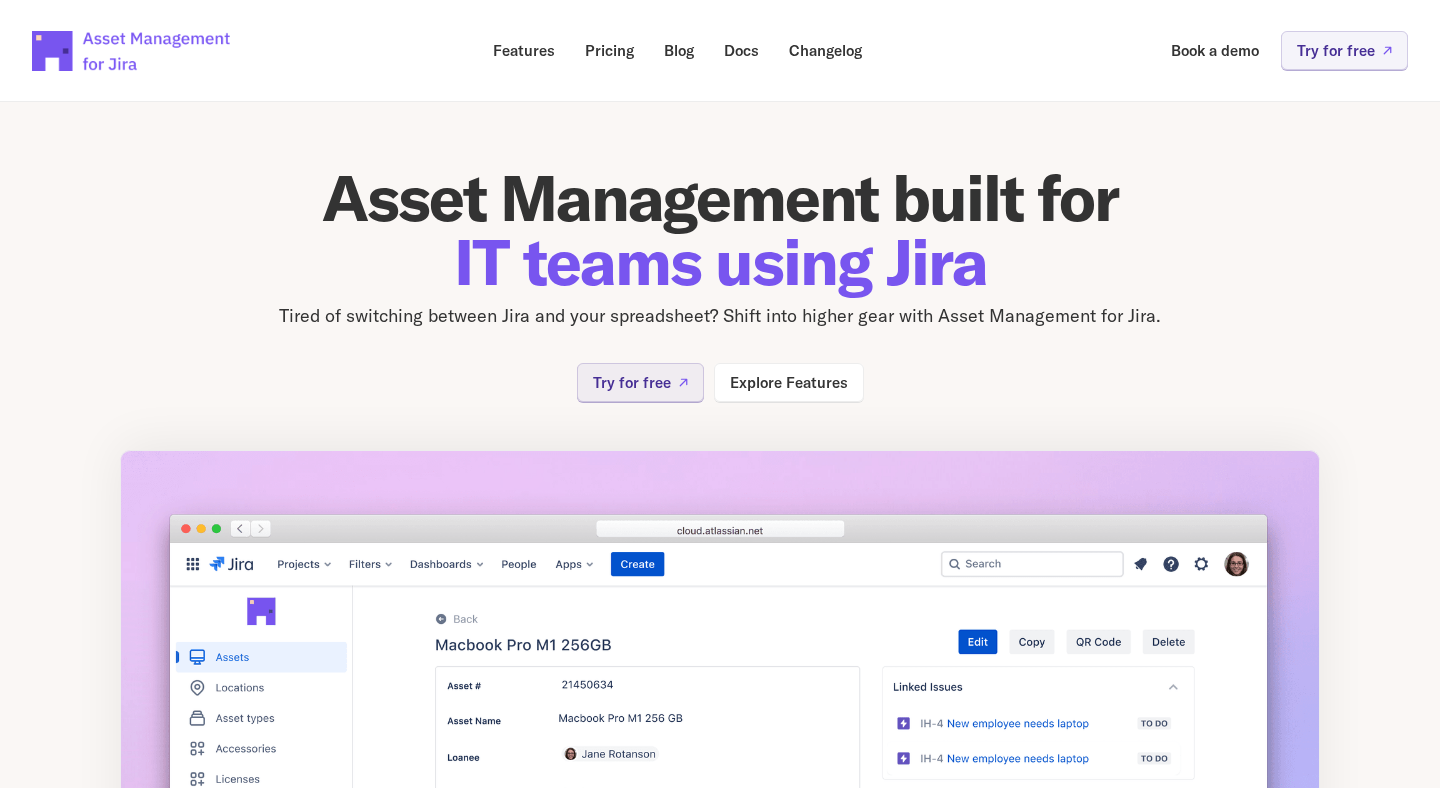 click at bounding box center [132, 51] 